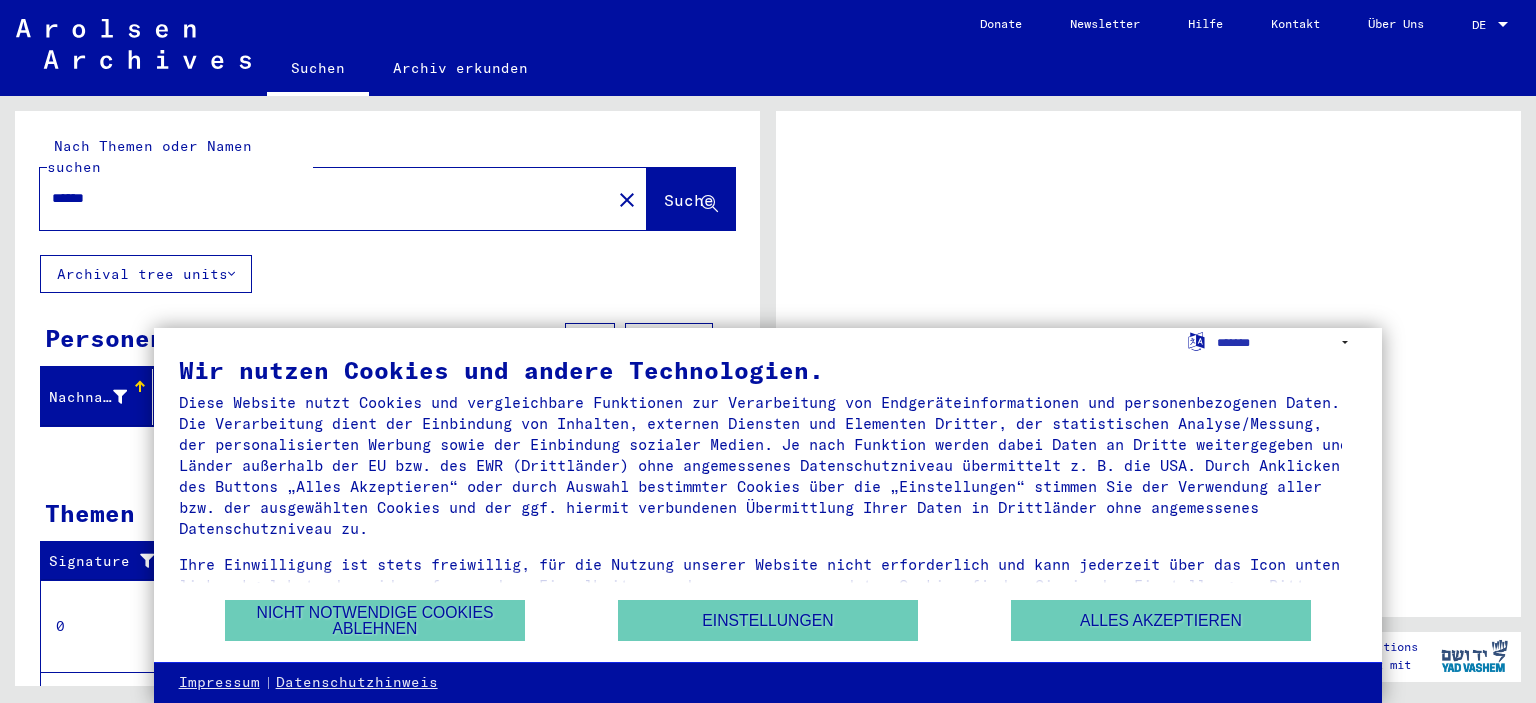 scroll, scrollTop: 0, scrollLeft: 0, axis: both 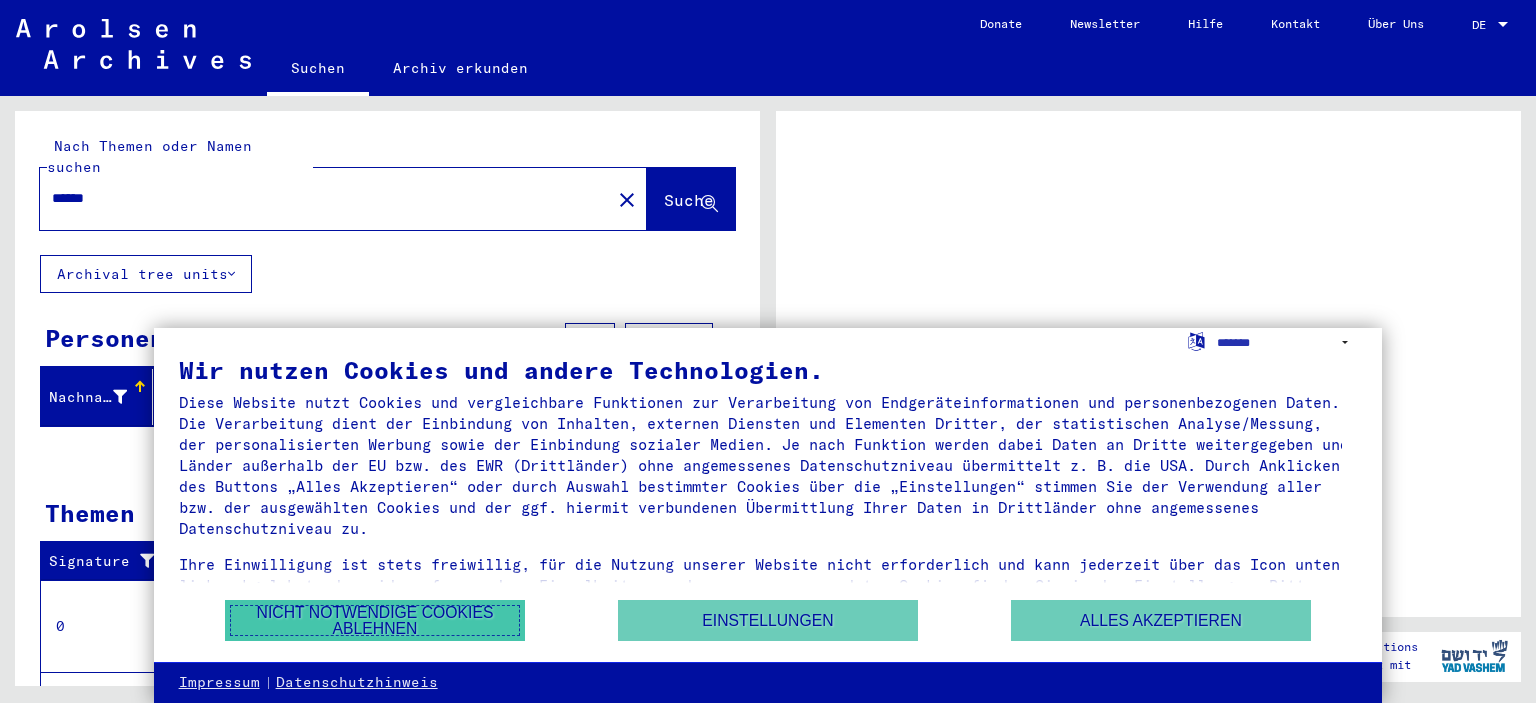 click on "Nicht notwendige Cookies ablehnen" at bounding box center [375, 620] 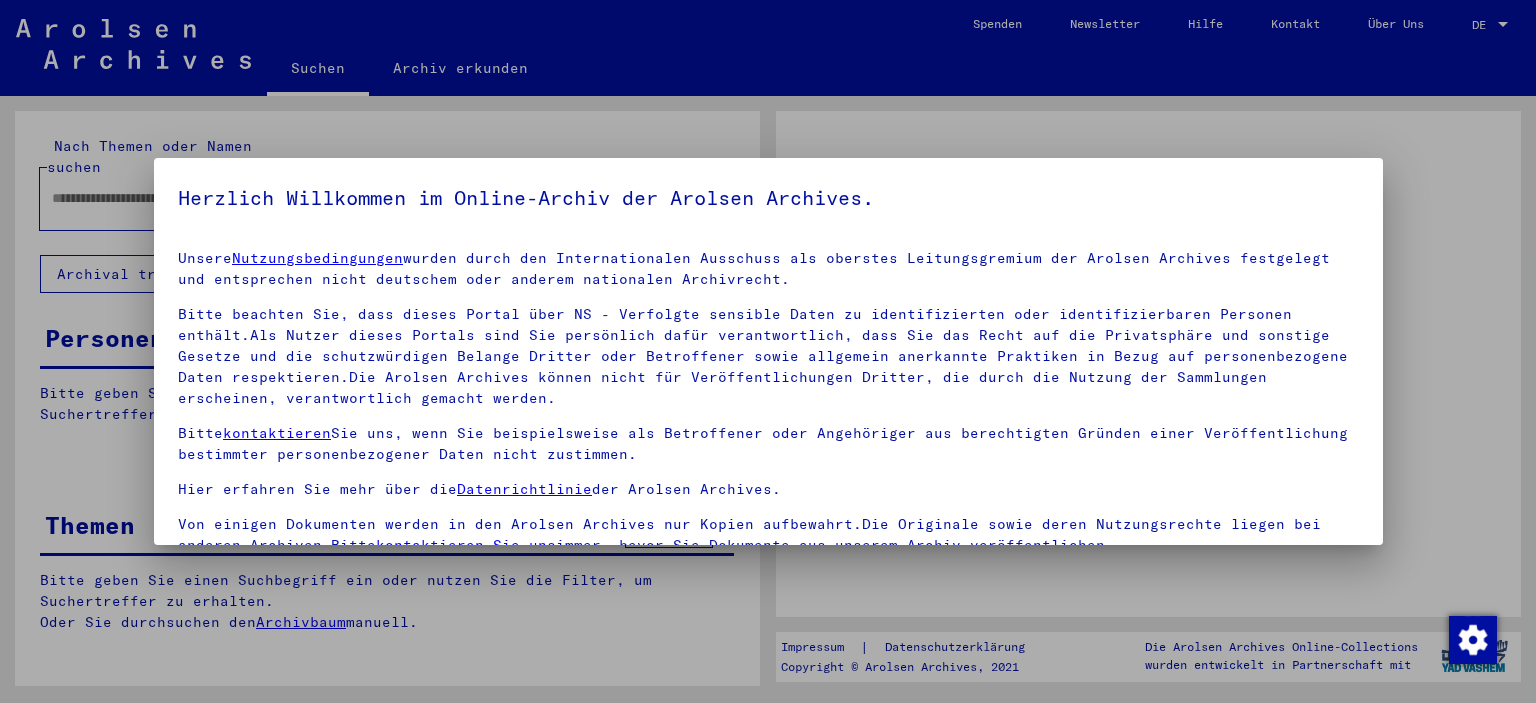 type on "******" 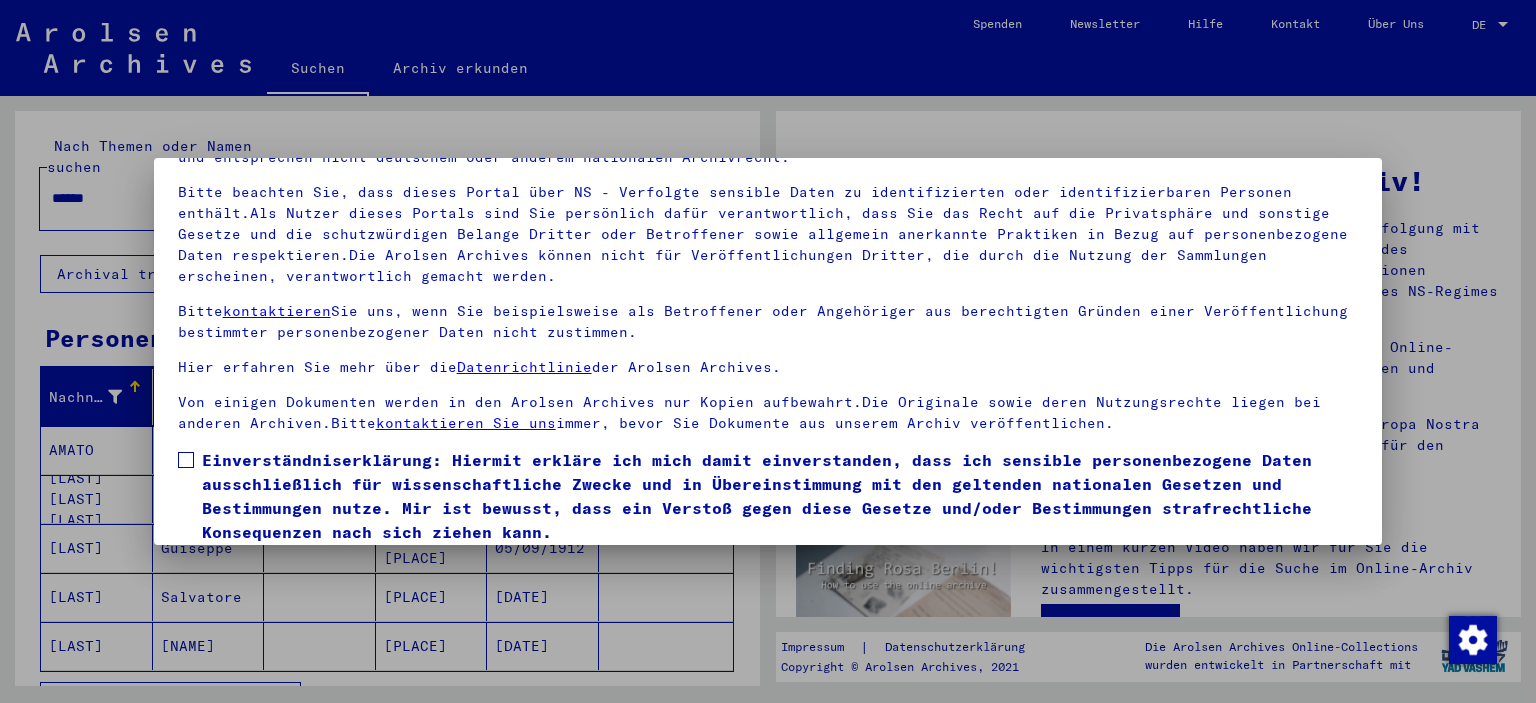 scroll, scrollTop: 170, scrollLeft: 0, axis: vertical 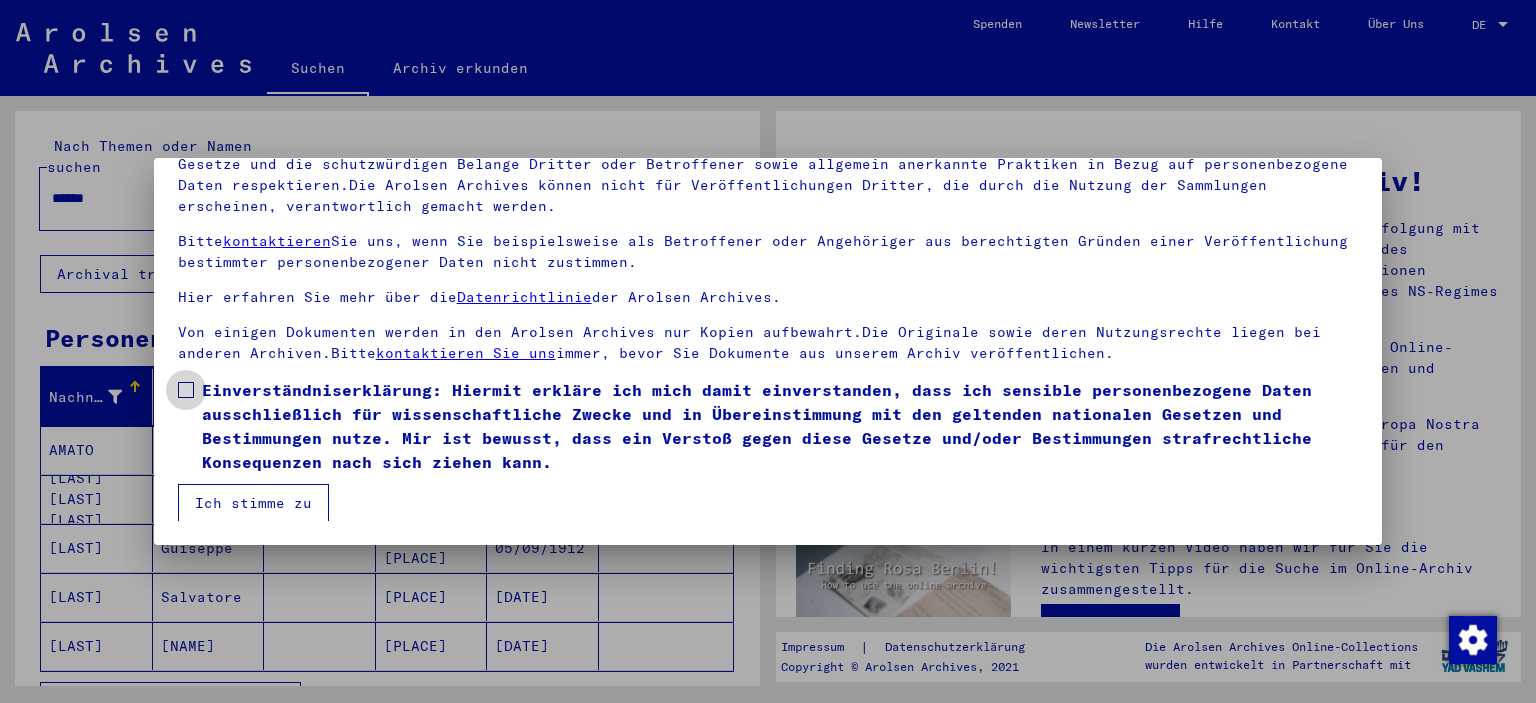 click at bounding box center (186, 390) 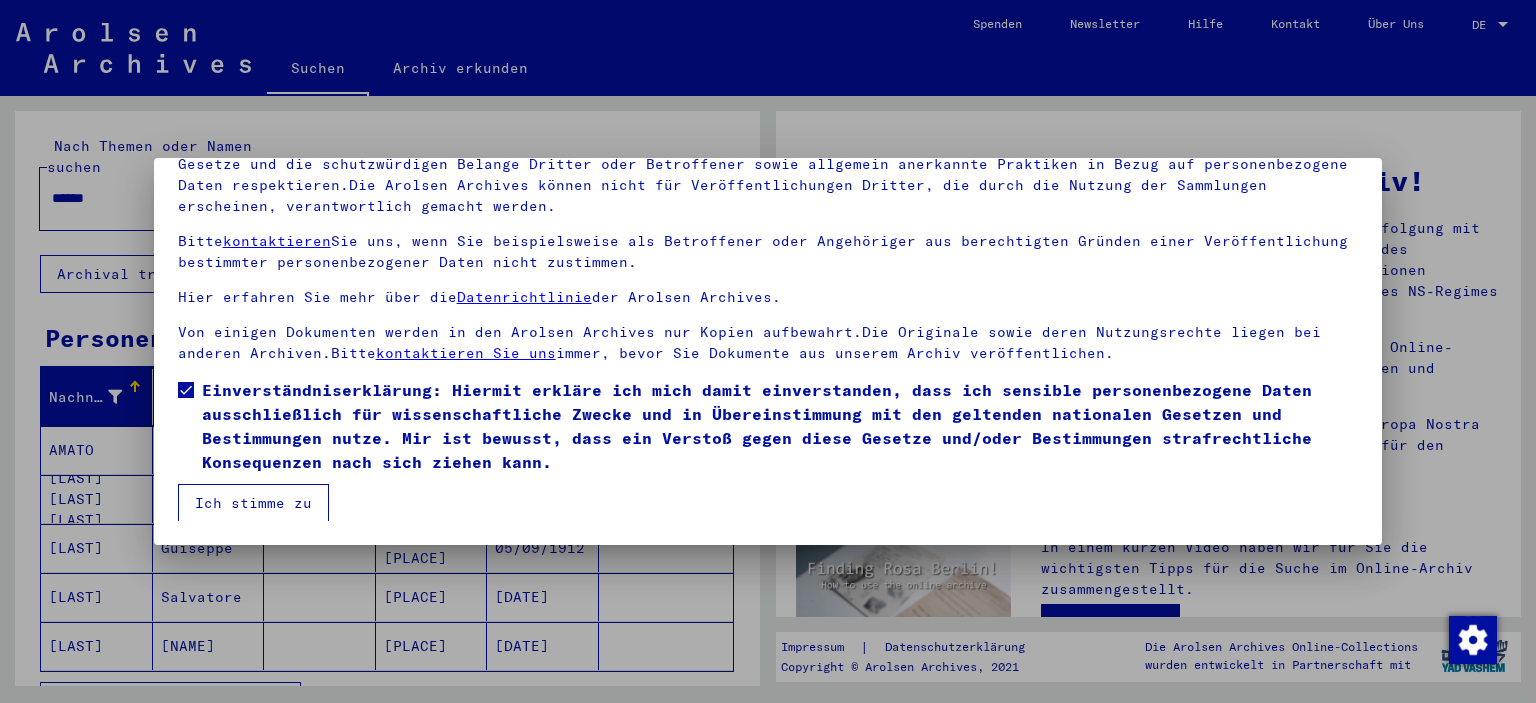 click on "Ich stimme zu" at bounding box center (253, 503) 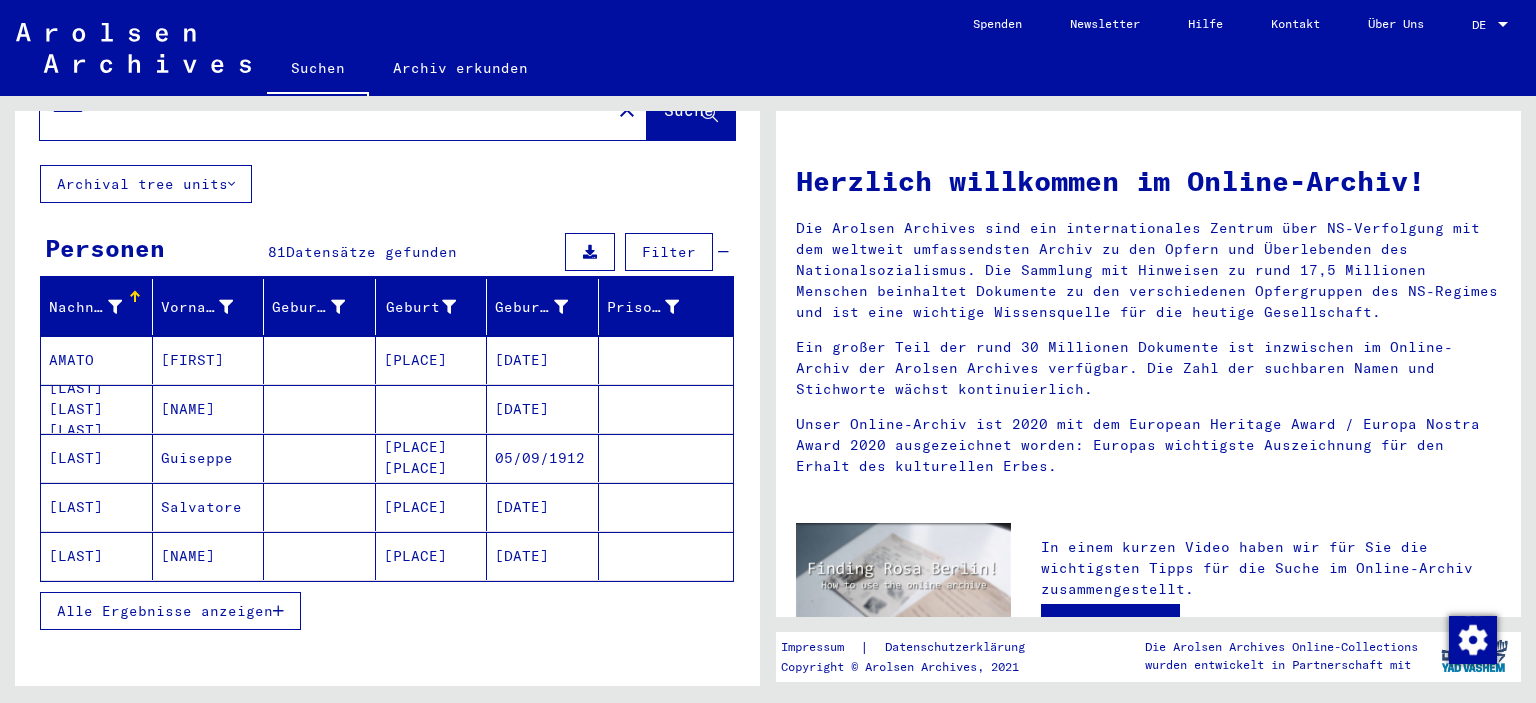 scroll, scrollTop: 108, scrollLeft: 0, axis: vertical 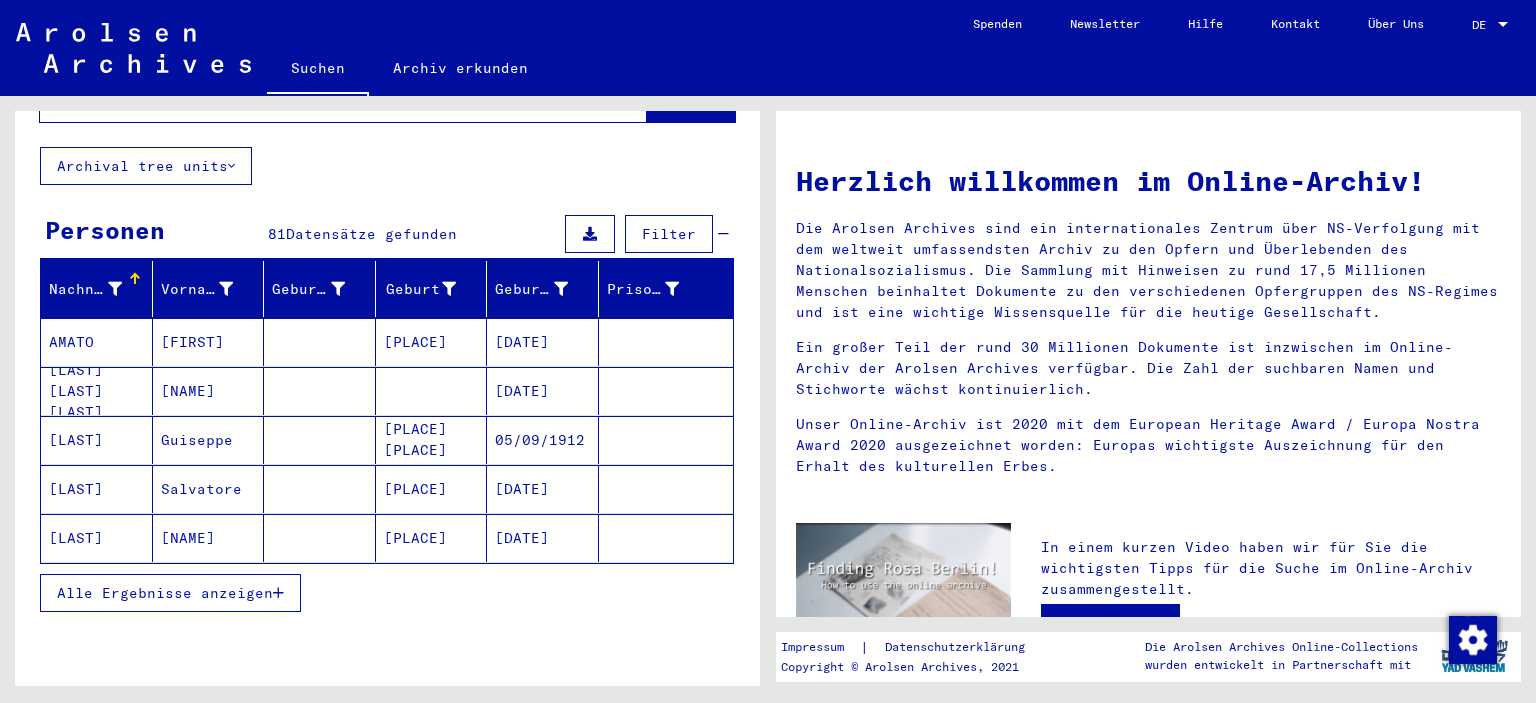 click on "Alle Ergebnisse anzeigen" at bounding box center (170, 593) 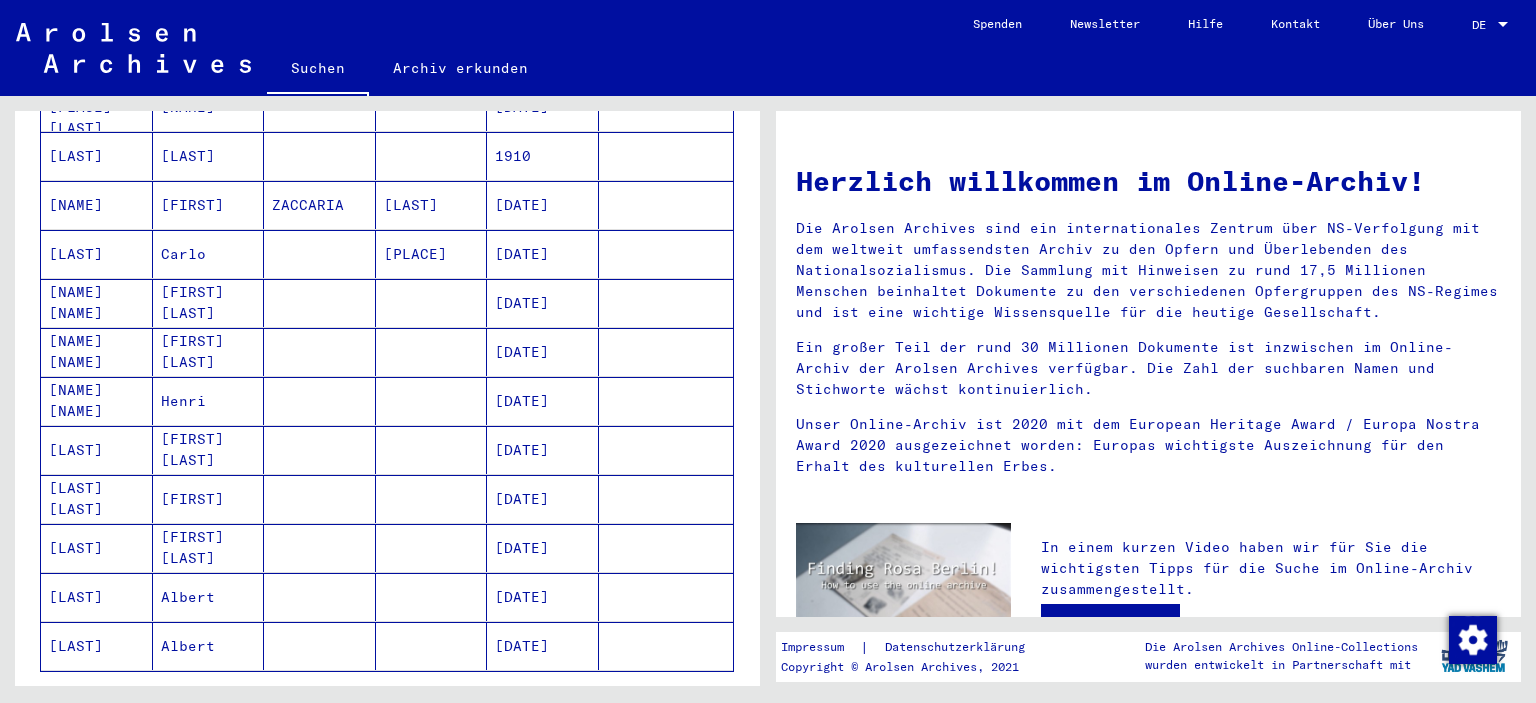 scroll, scrollTop: 987, scrollLeft: 0, axis: vertical 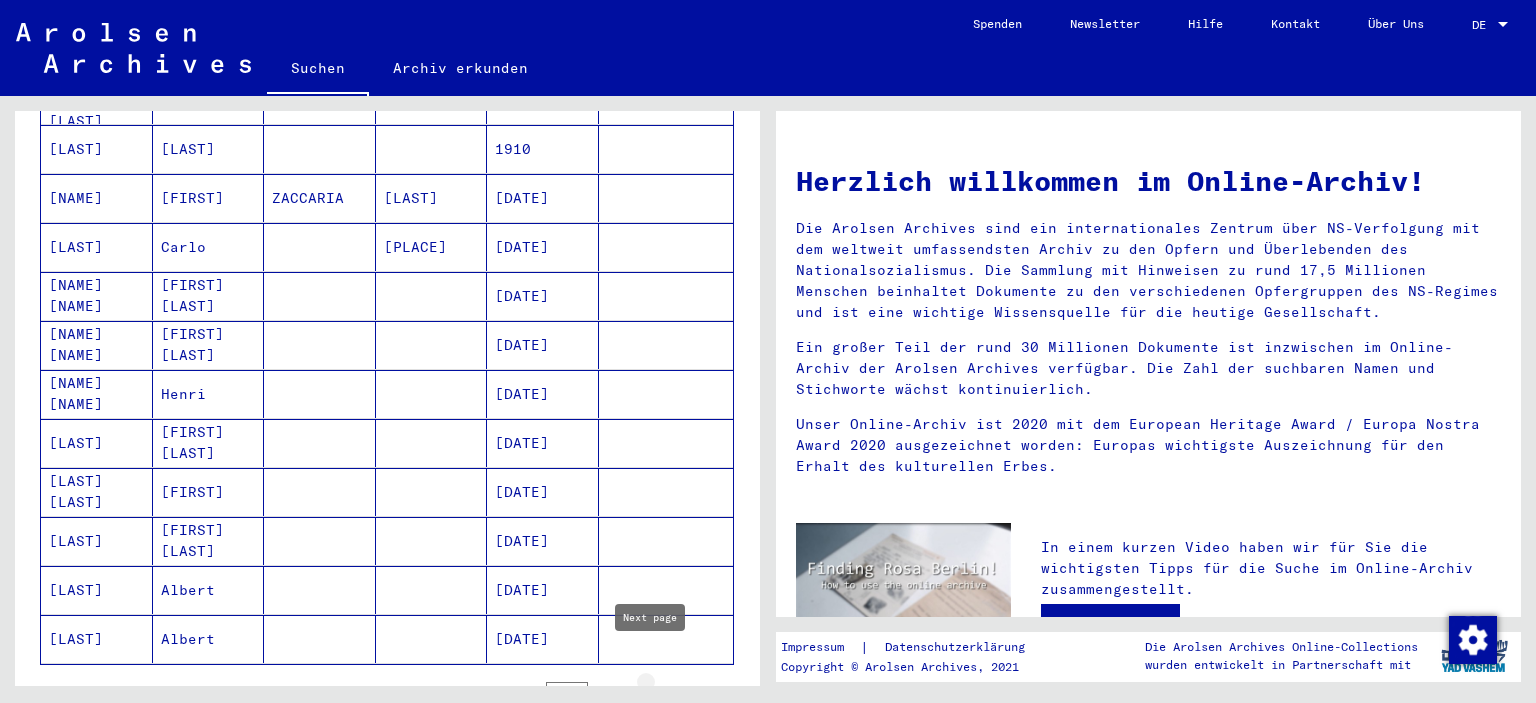 click 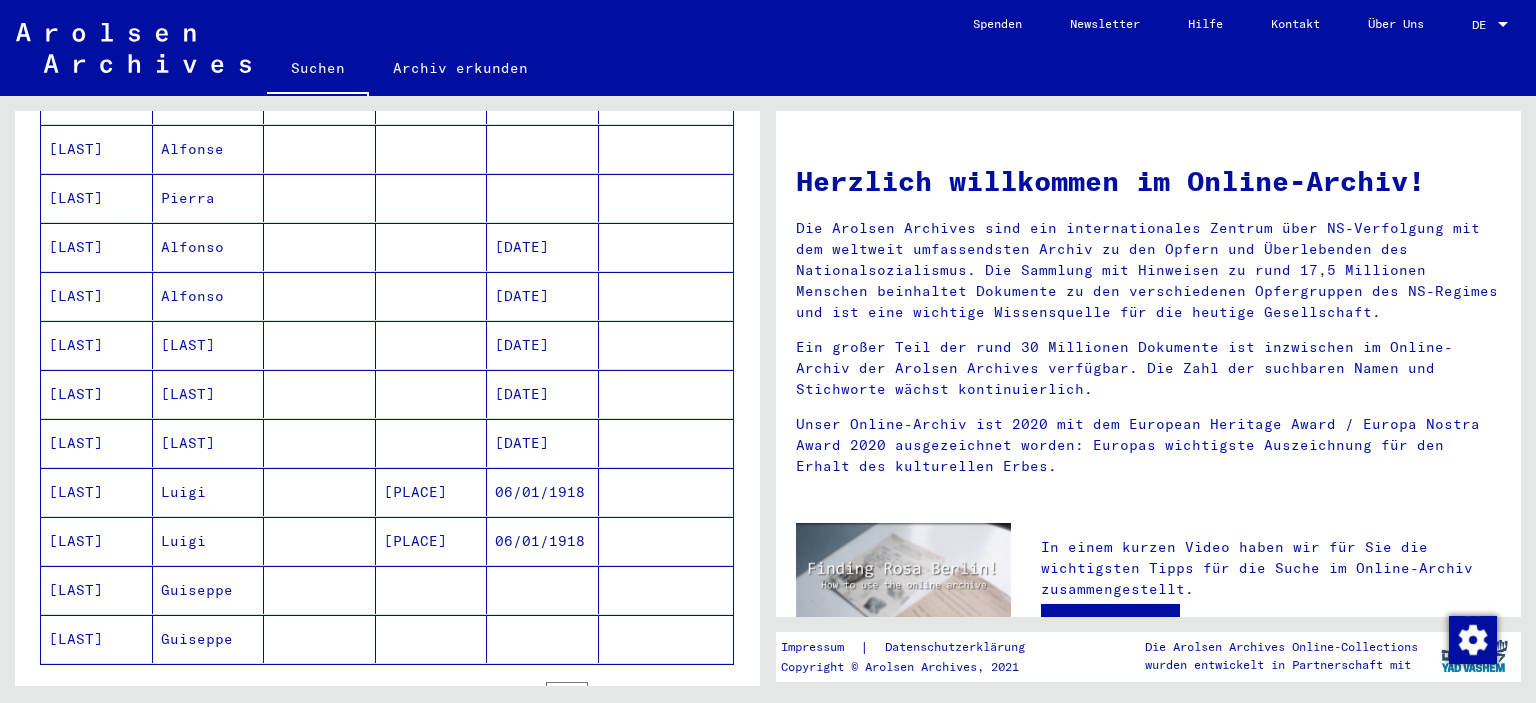 click on "[LAST]" at bounding box center (97, 639) 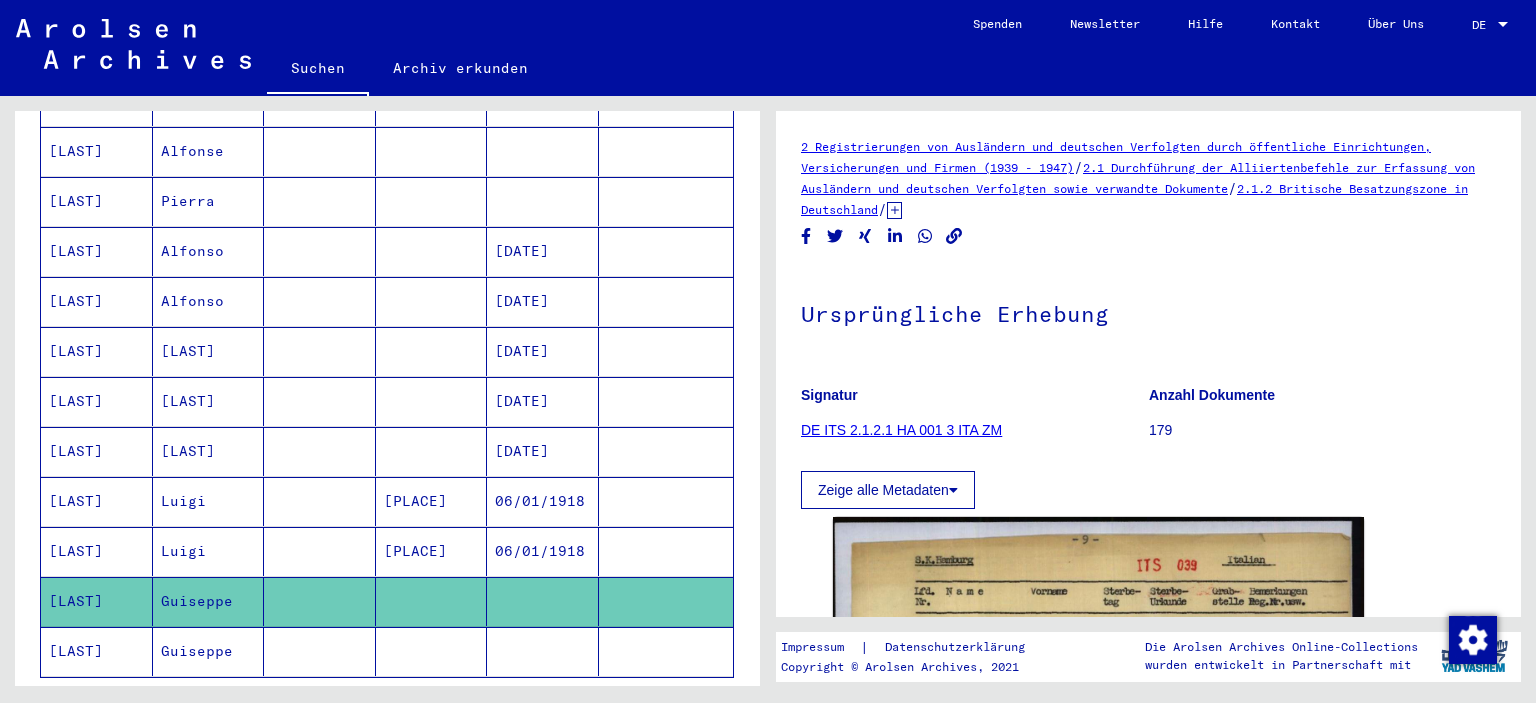 scroll, scrollTop: 0, scrollLeft: 0, axis: both 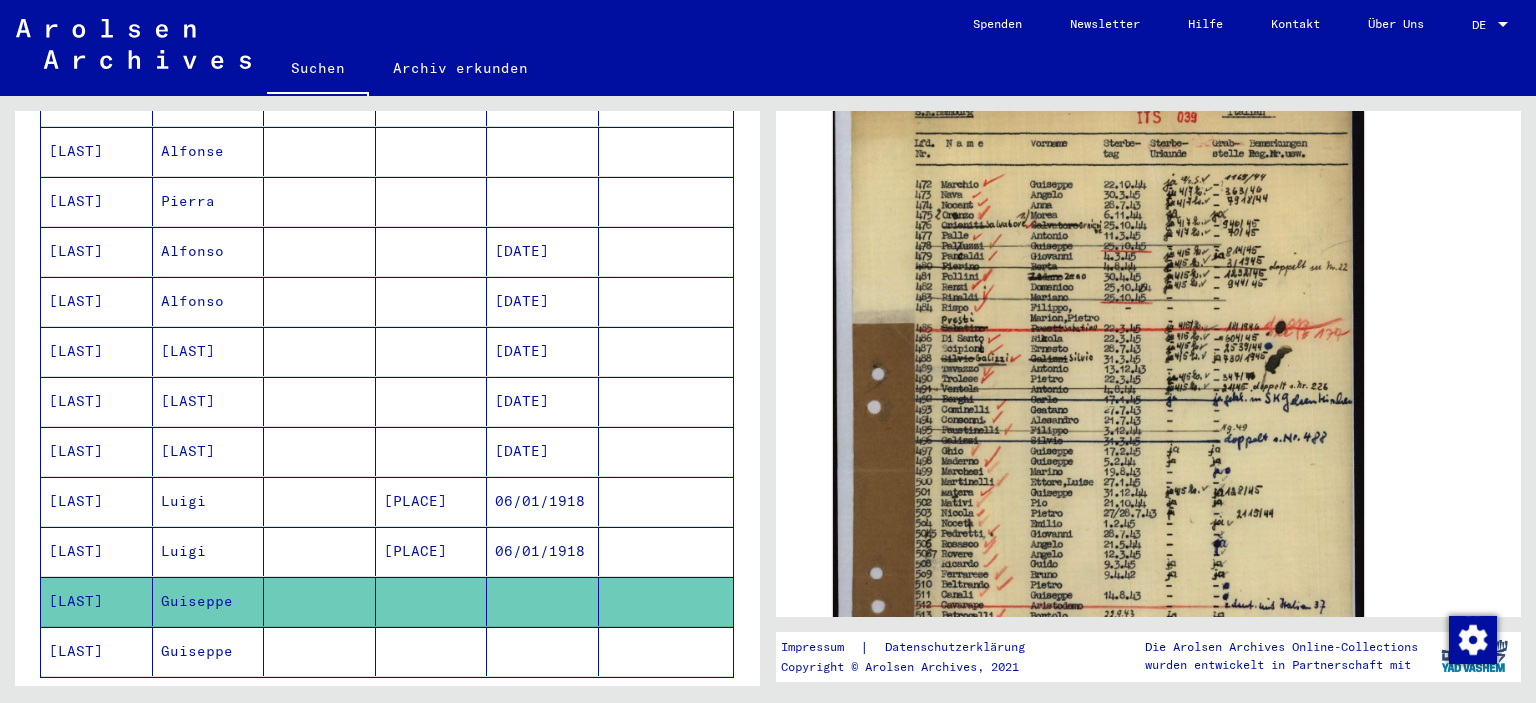 click 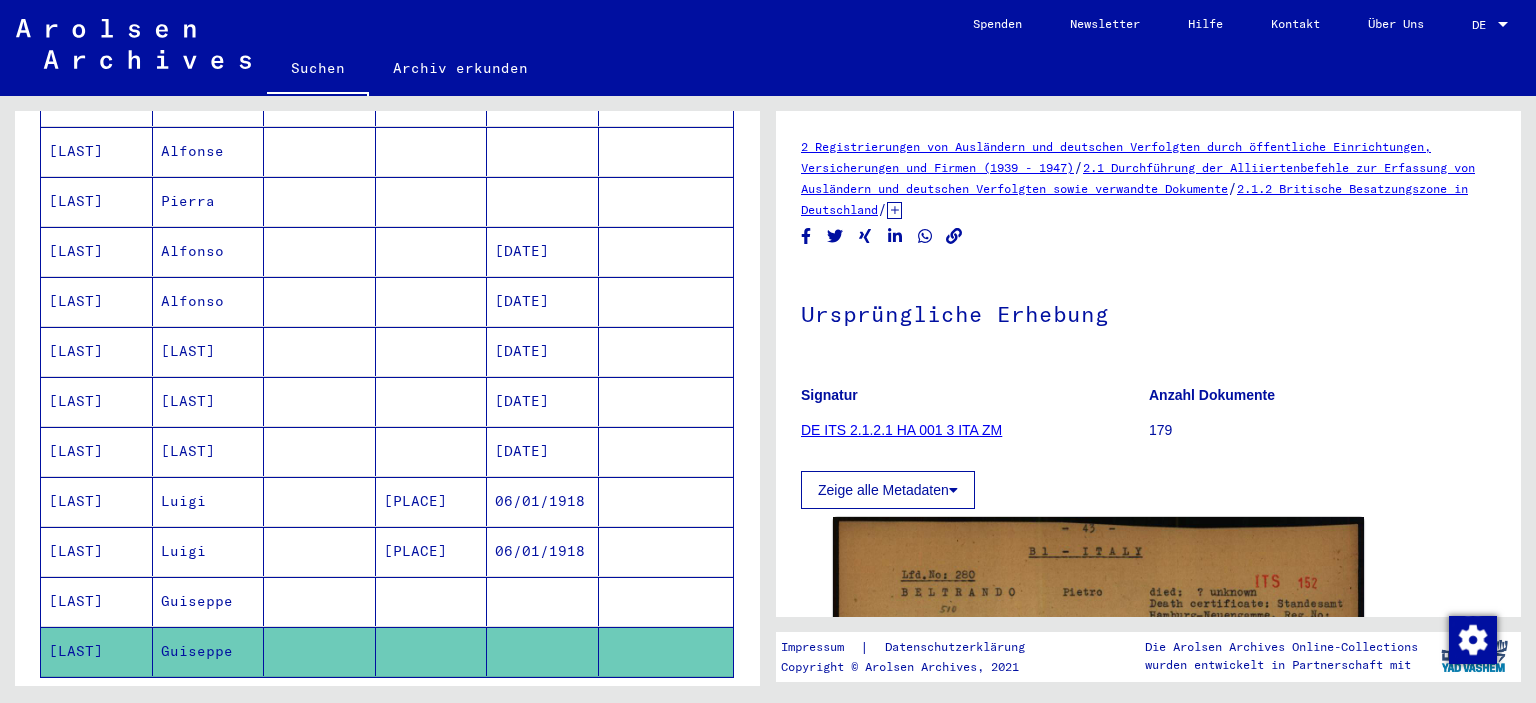 scroll, scrollTop: 0, scrollLeft: 0, axis: both 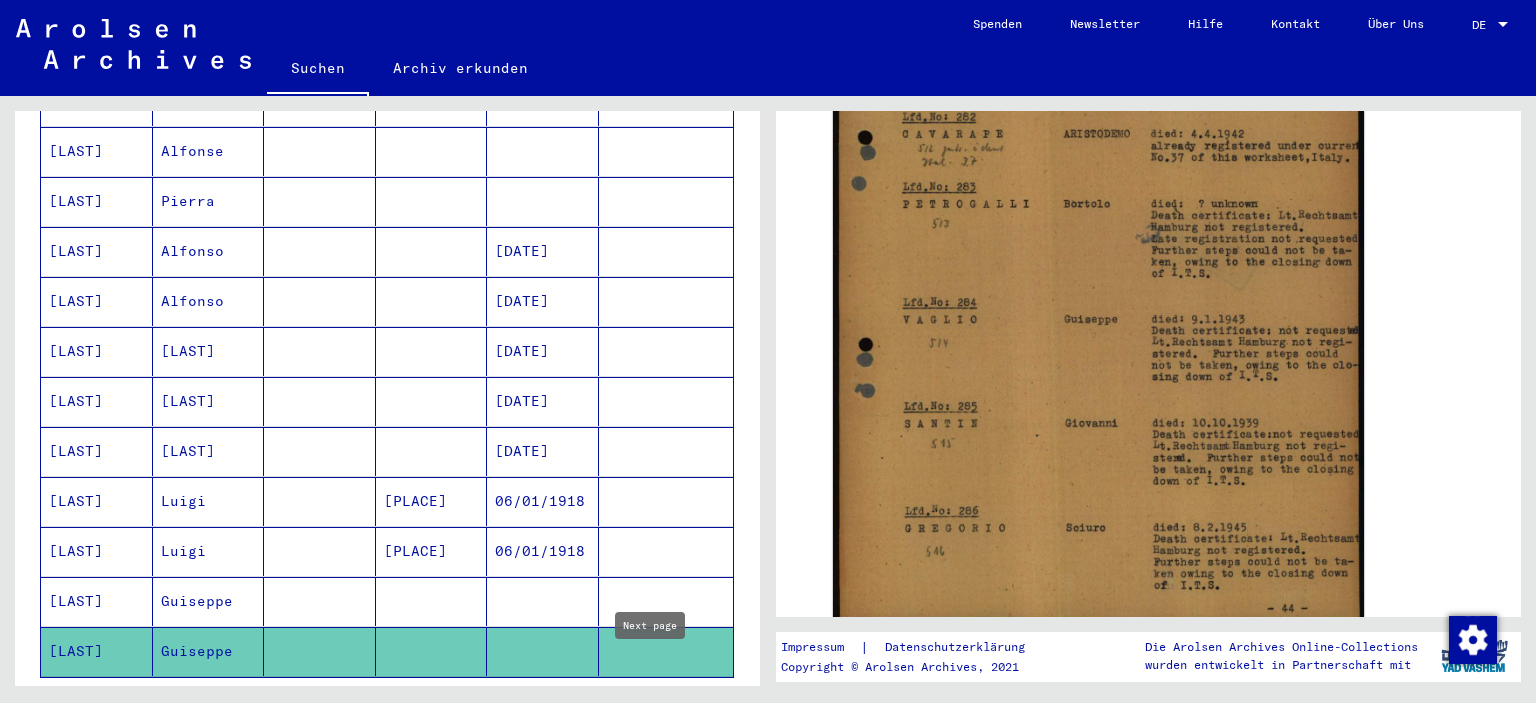 click 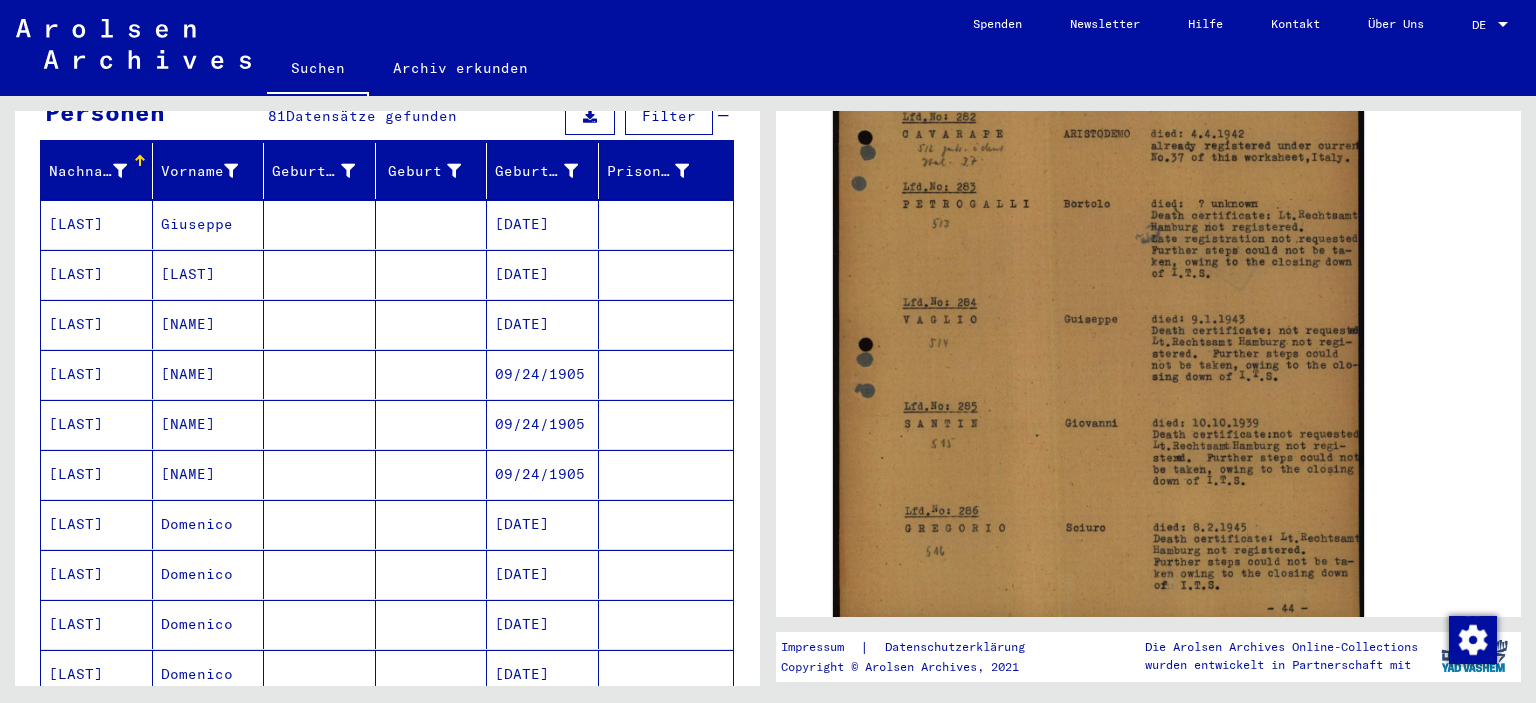 scroll, scrollTop: 228, scrollLeft: 0, axis: vertical 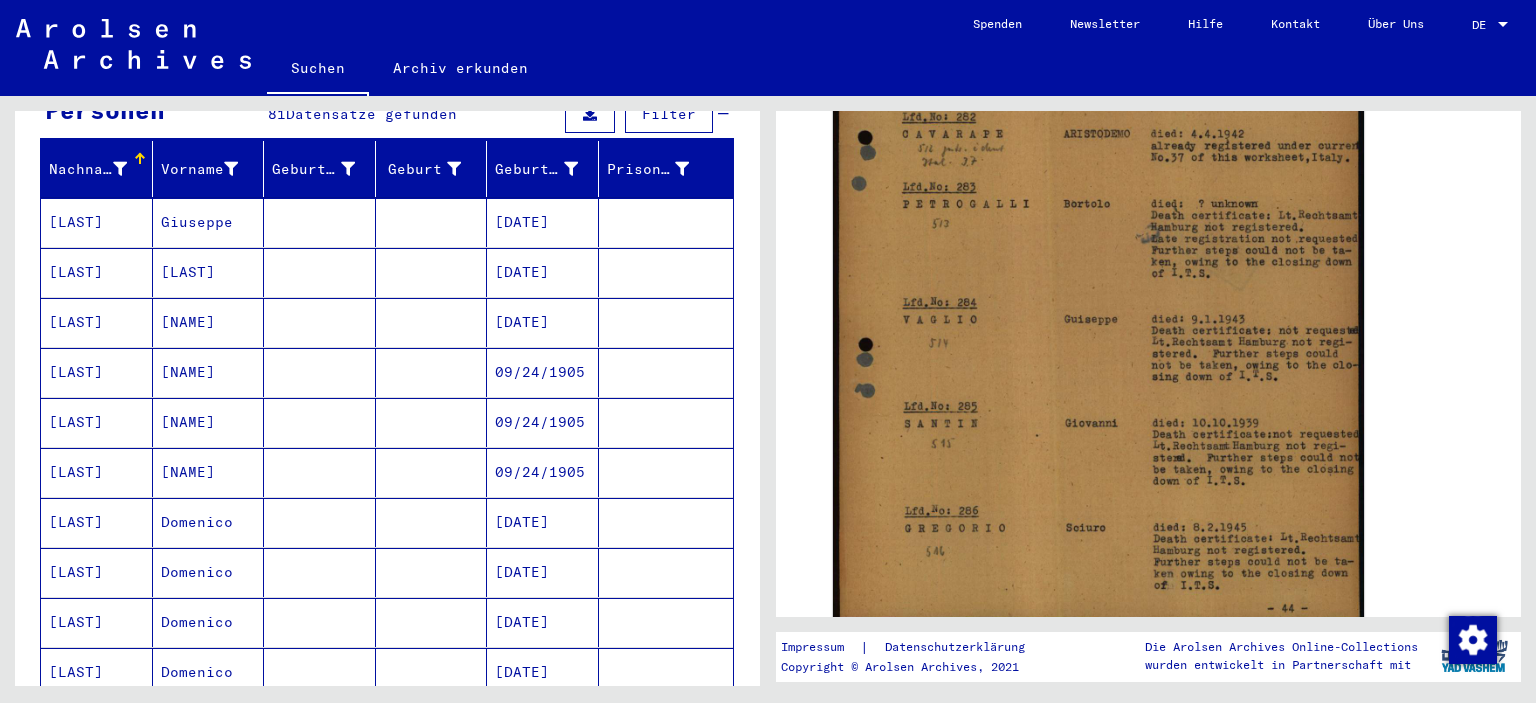 click on "Giuseppe" at bounding box center [209, 272] 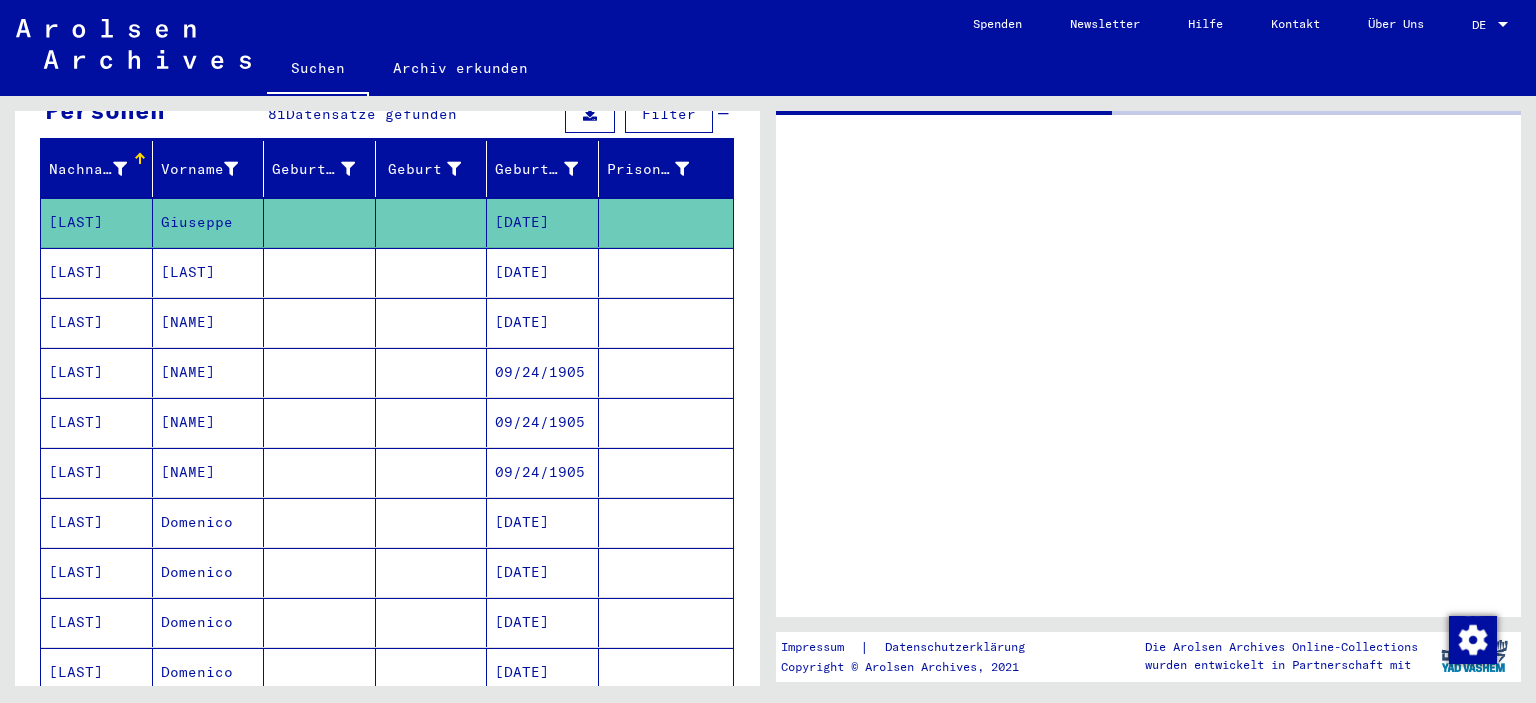 scroll, scrollTop: 0, scrollLeft: 0, axis: both 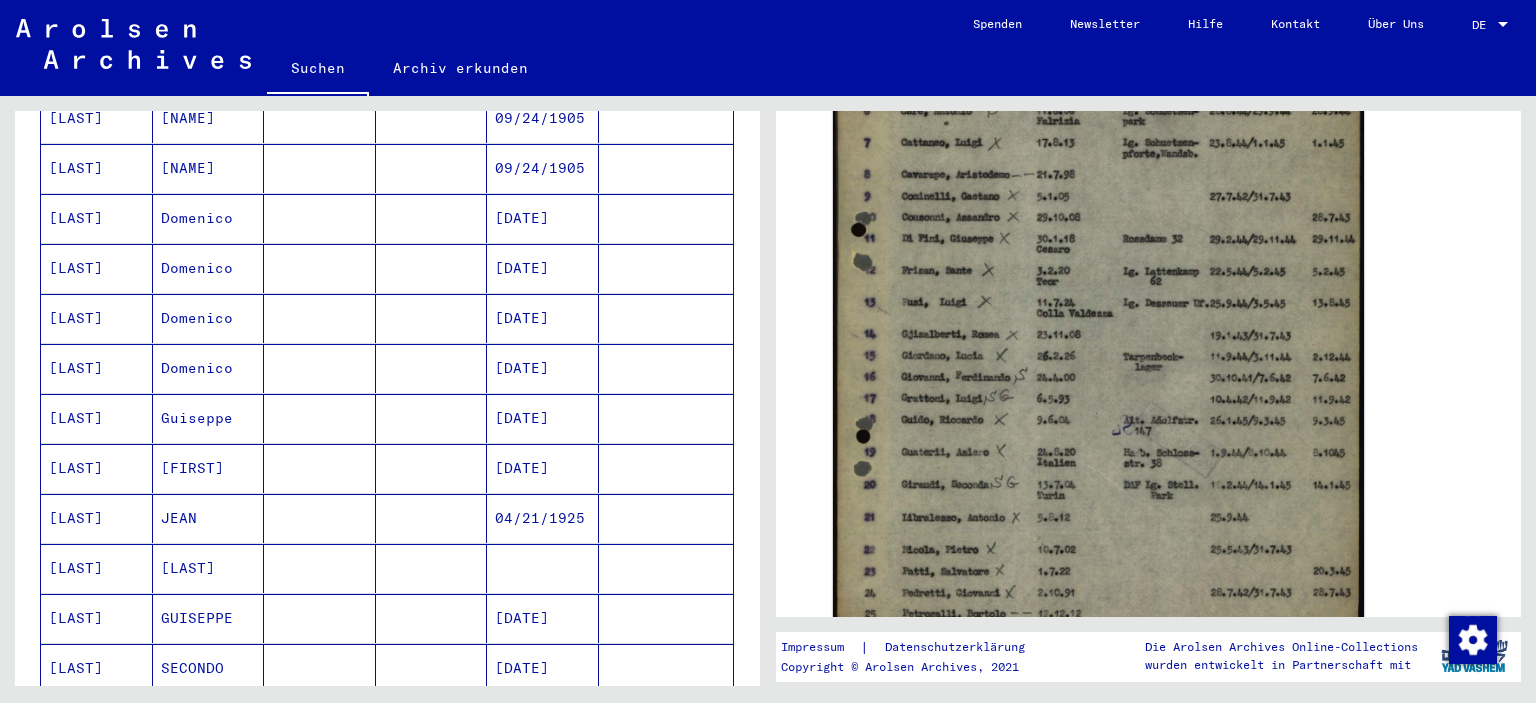 click on "[LAST]" at bounding box center (97, 468) 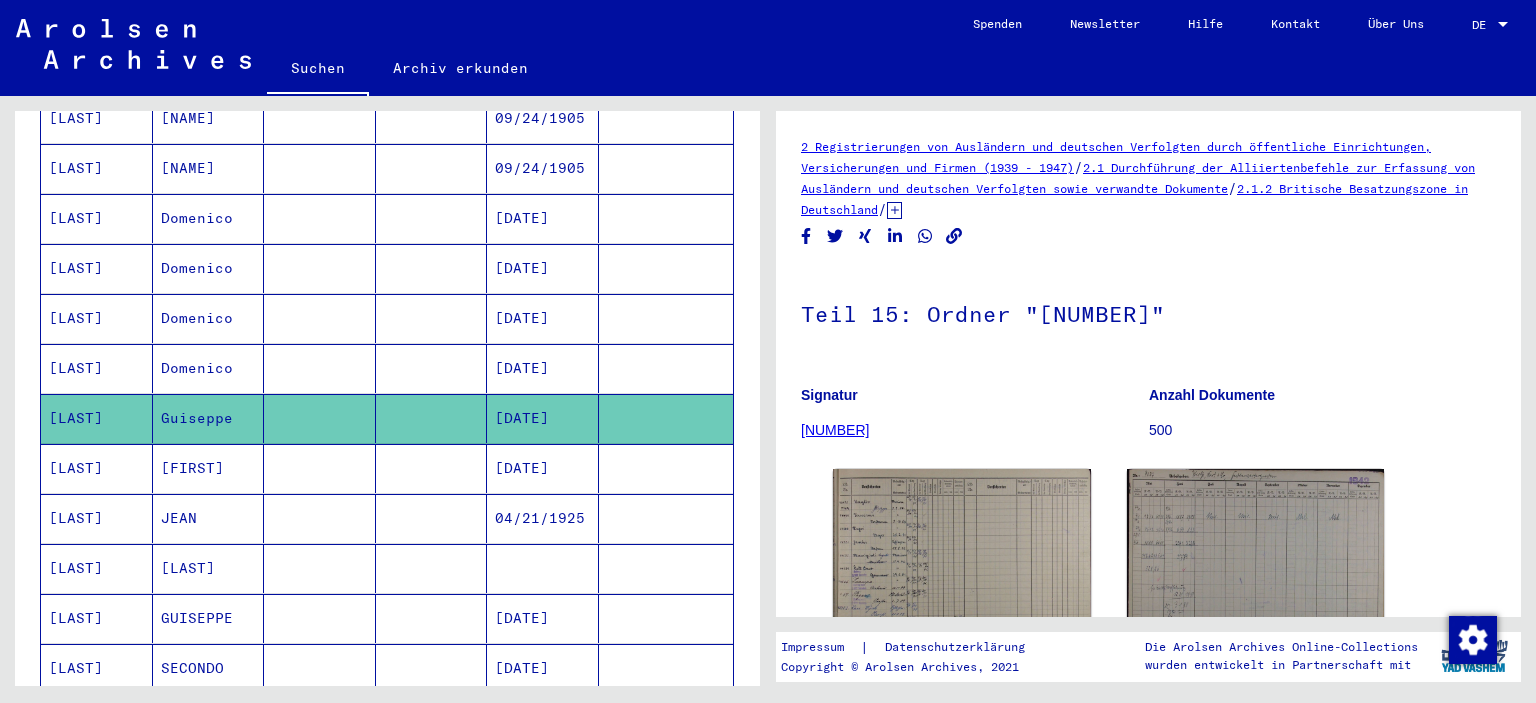 scroll, scrollTop: 0, scrollLeft: 0, axis: both 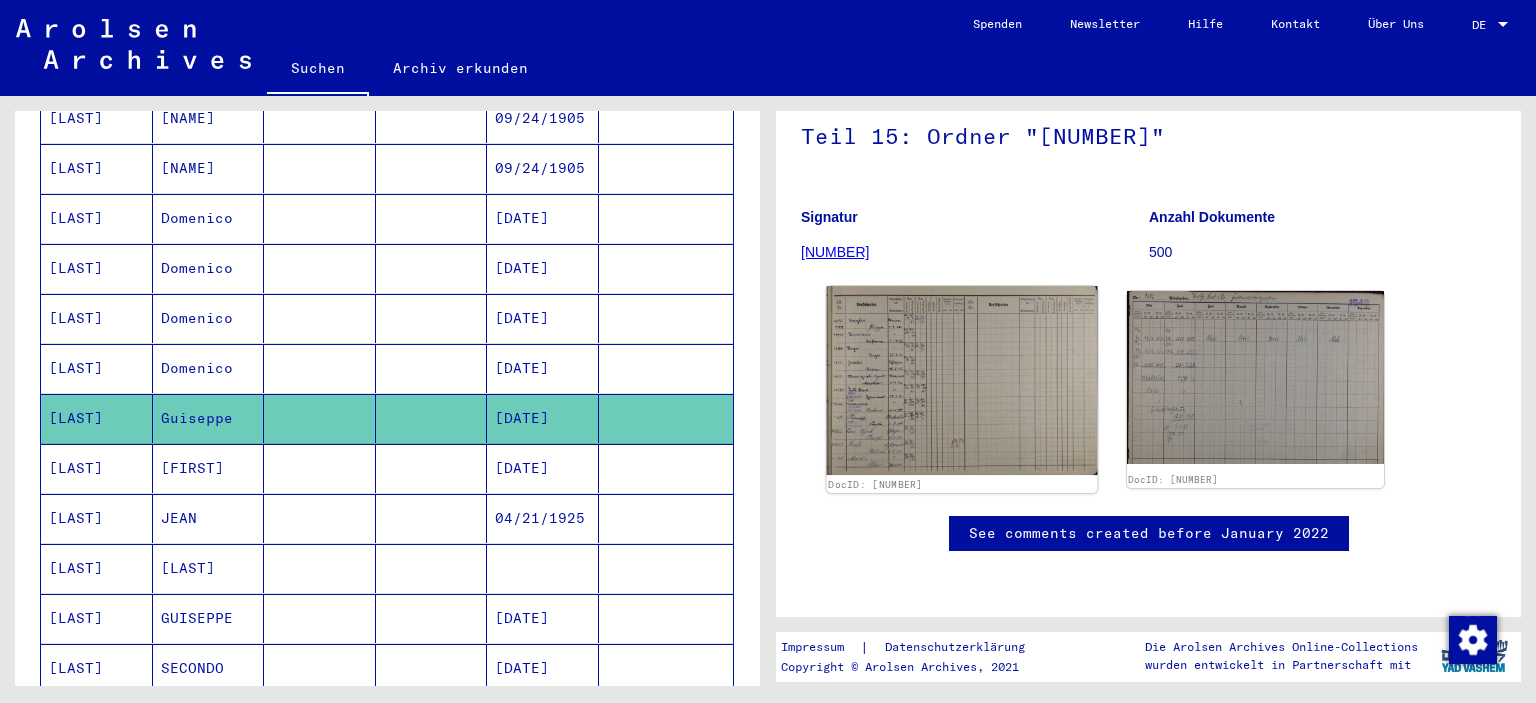 click 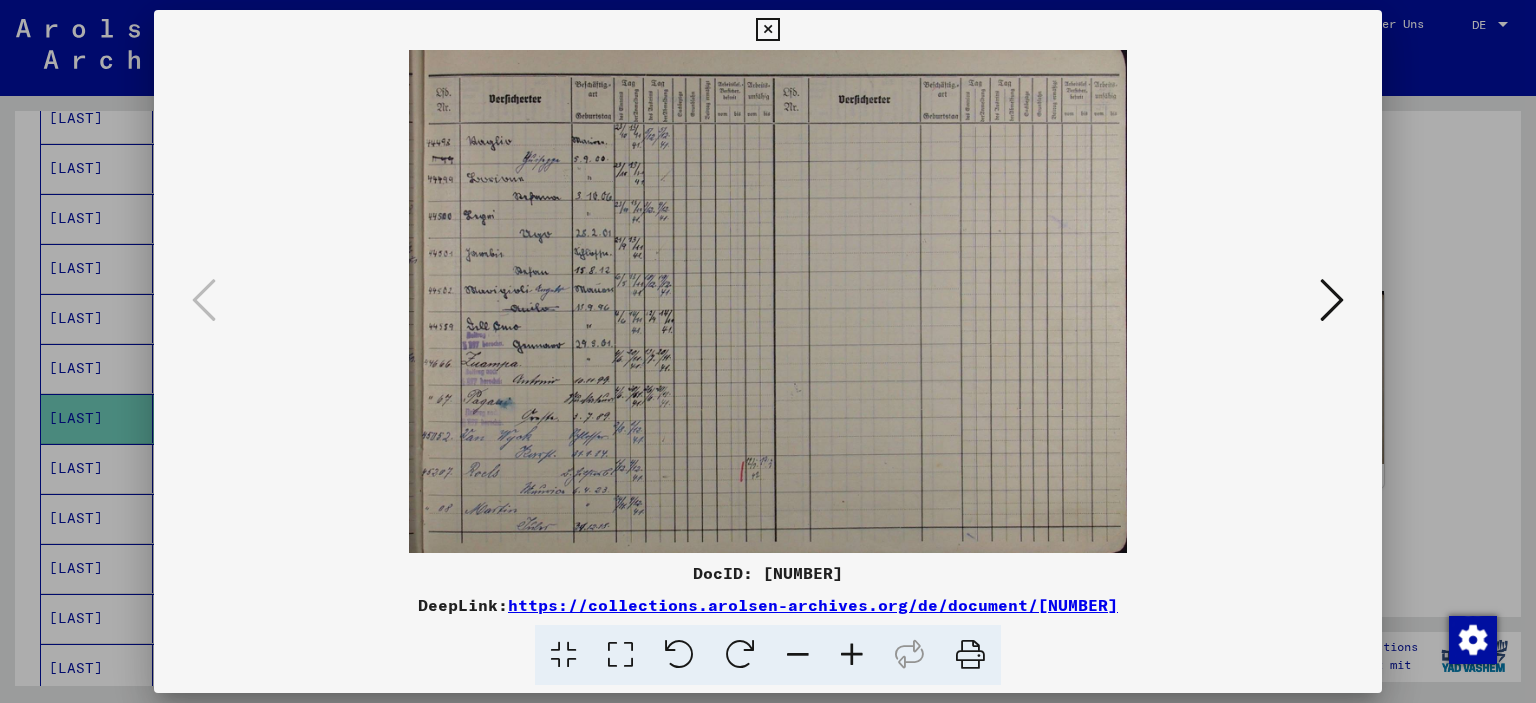 click at bounding box center [563, 655] 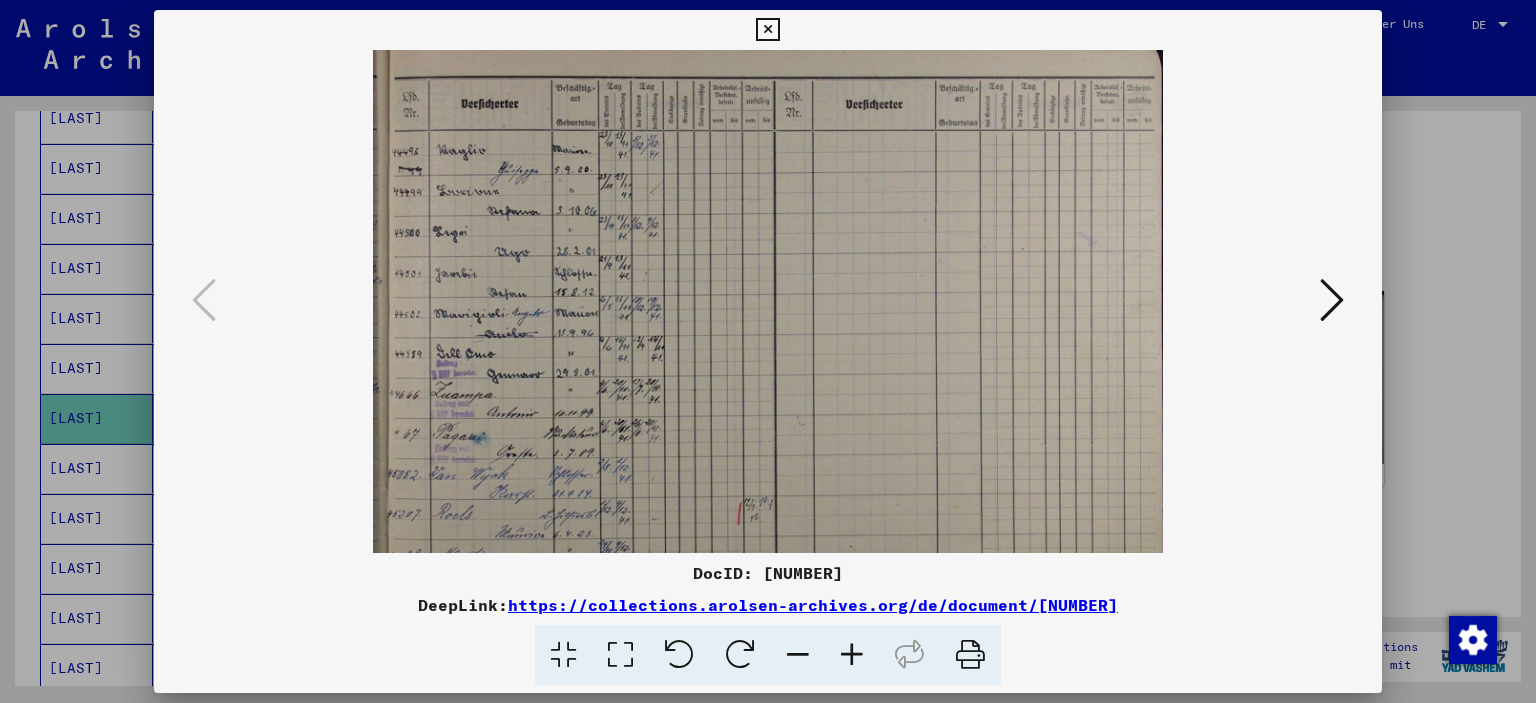 click at bounding box center [852, 655] 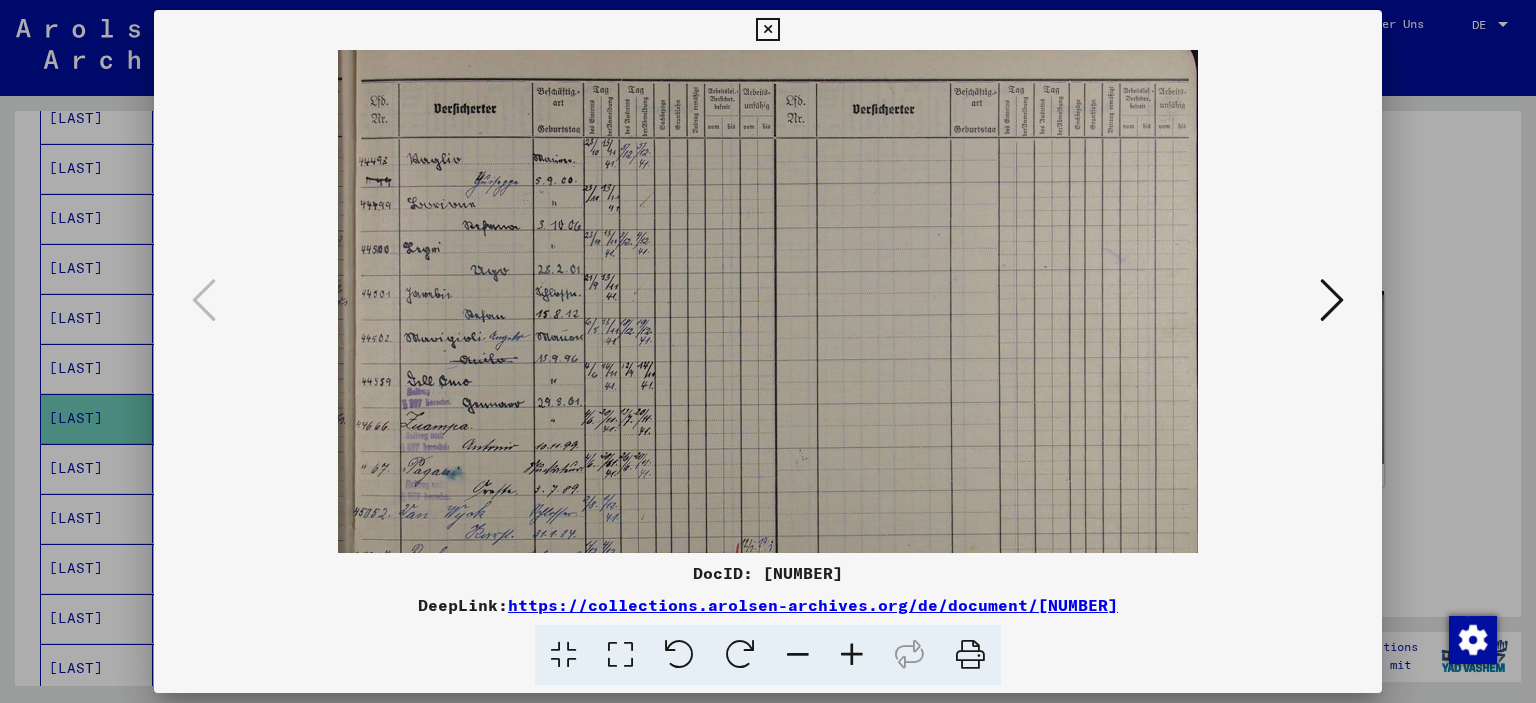 click at bounding box center (852, 655) 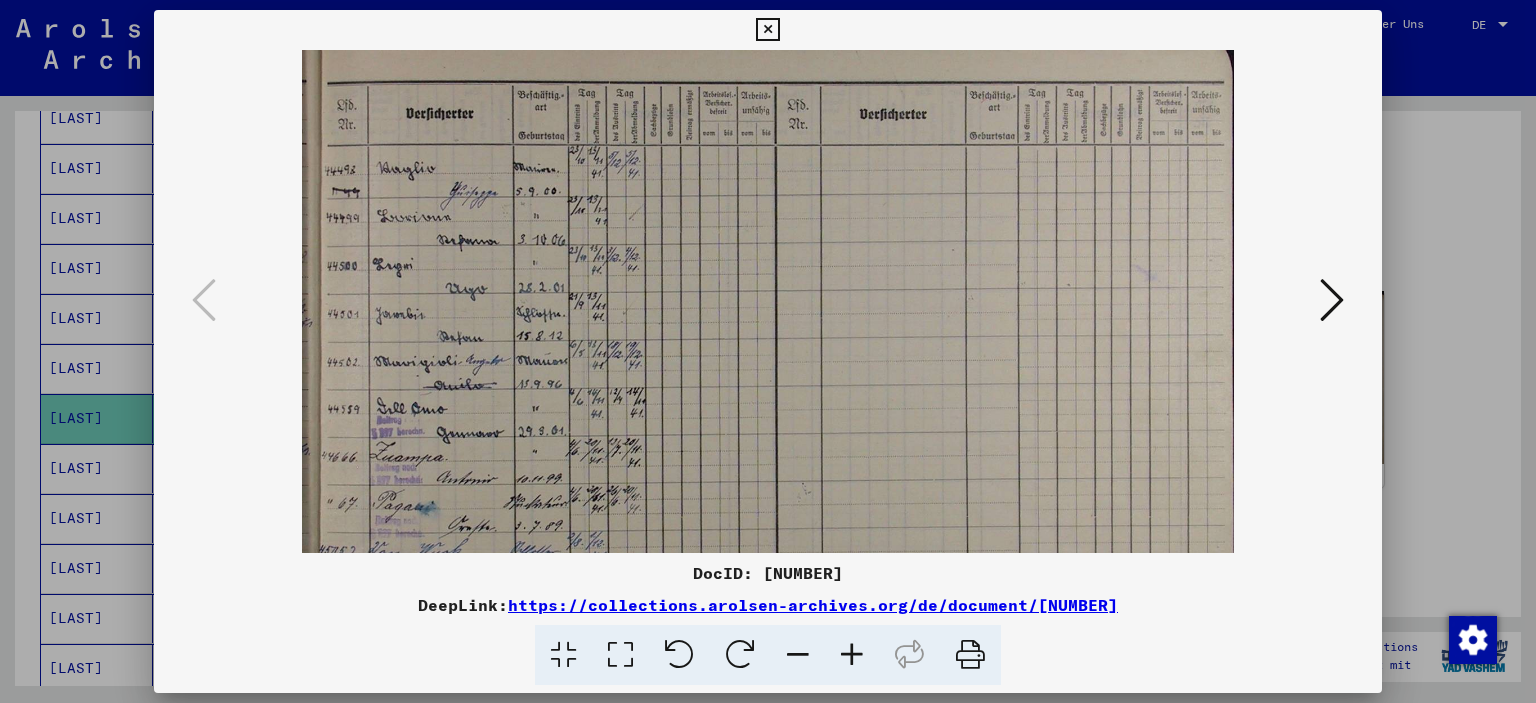 click at bounding box center [852, 655] 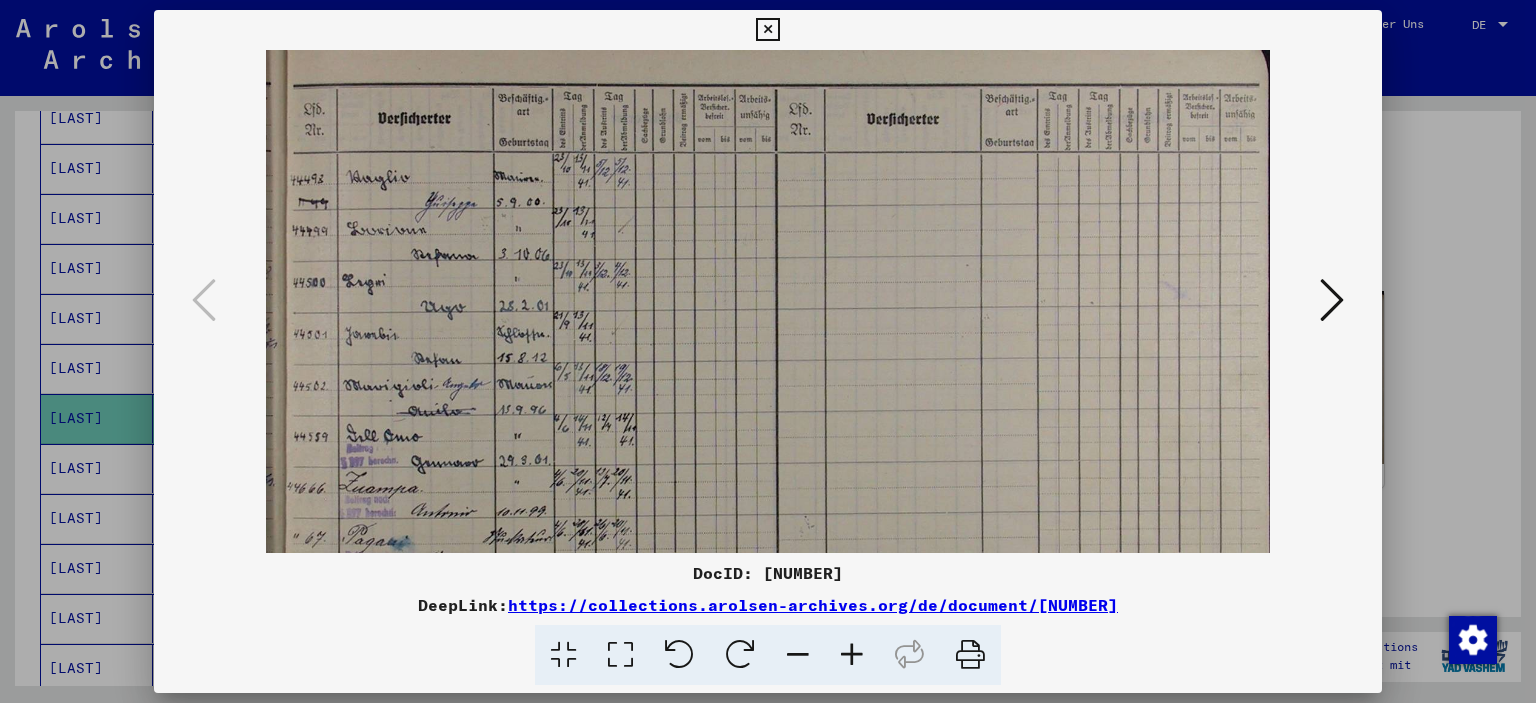click at bounding box center [852, 655] 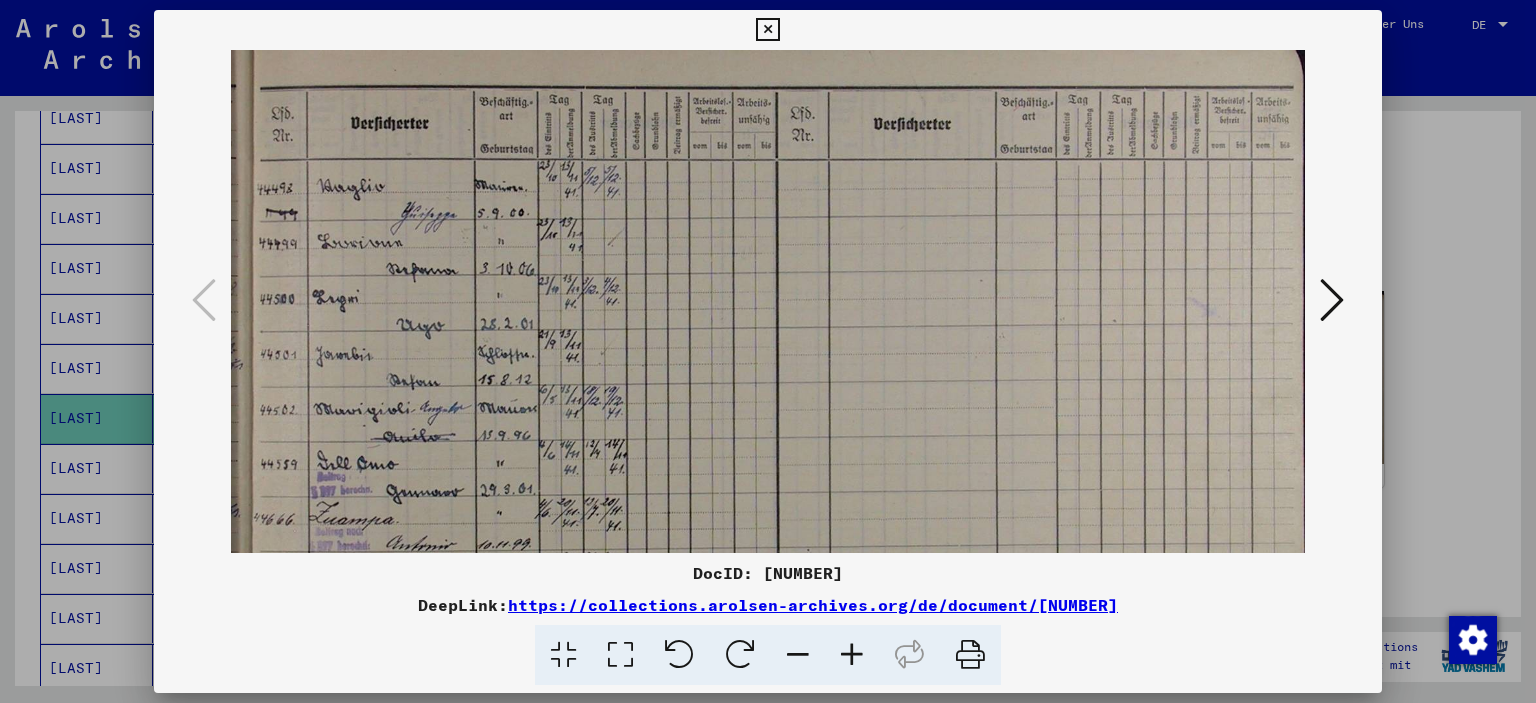 click at bounding box center [852, 655] 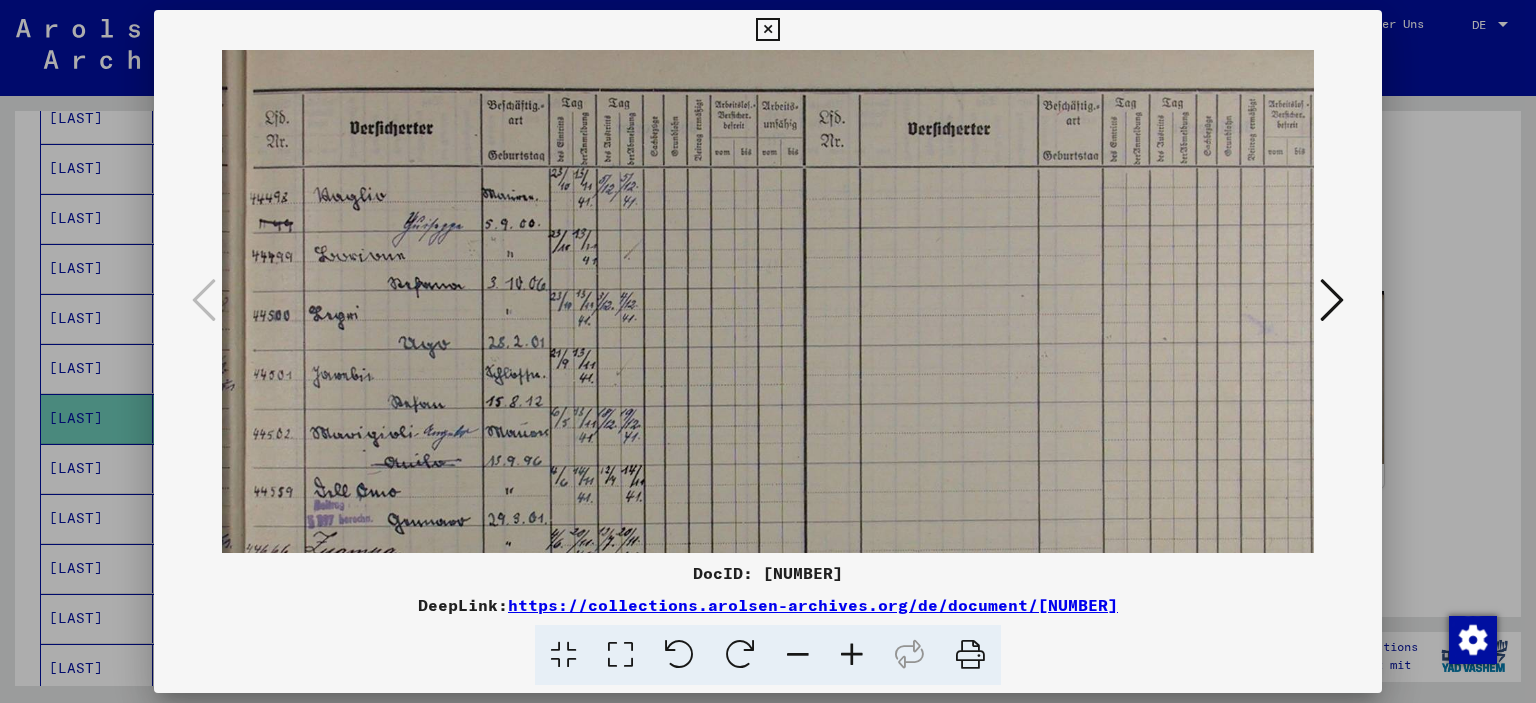 click at bounding box center (852, 655) 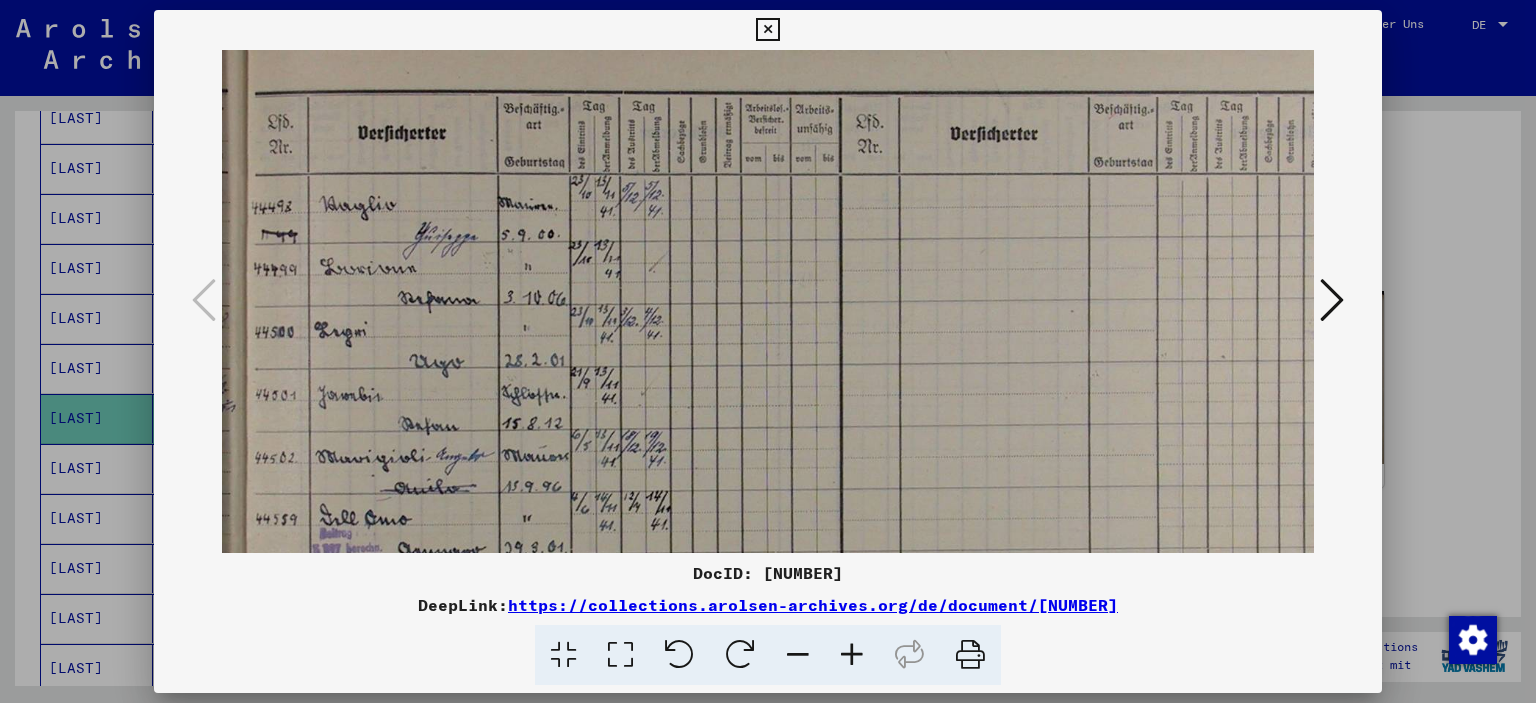 click at bounding box center [852, 655] 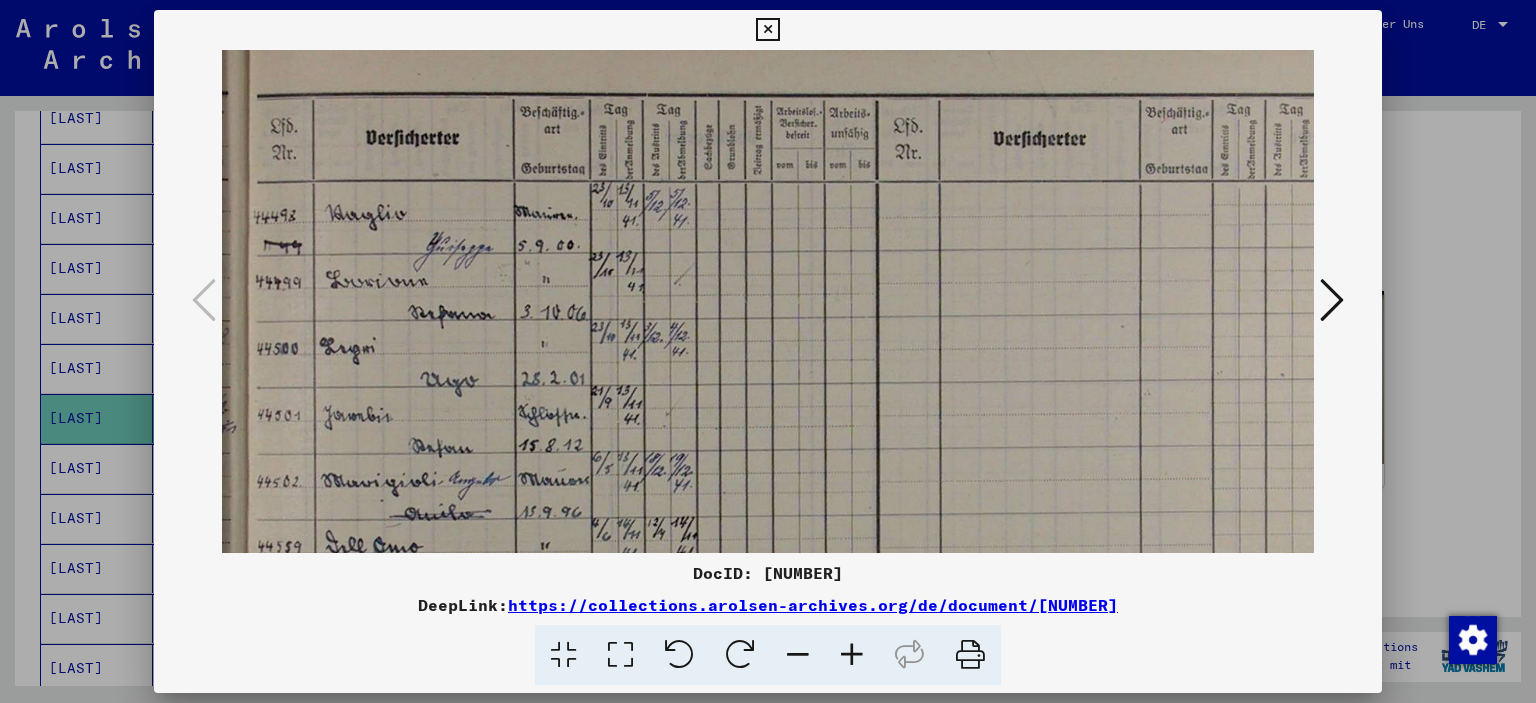 click at bounding box center [852, 655] 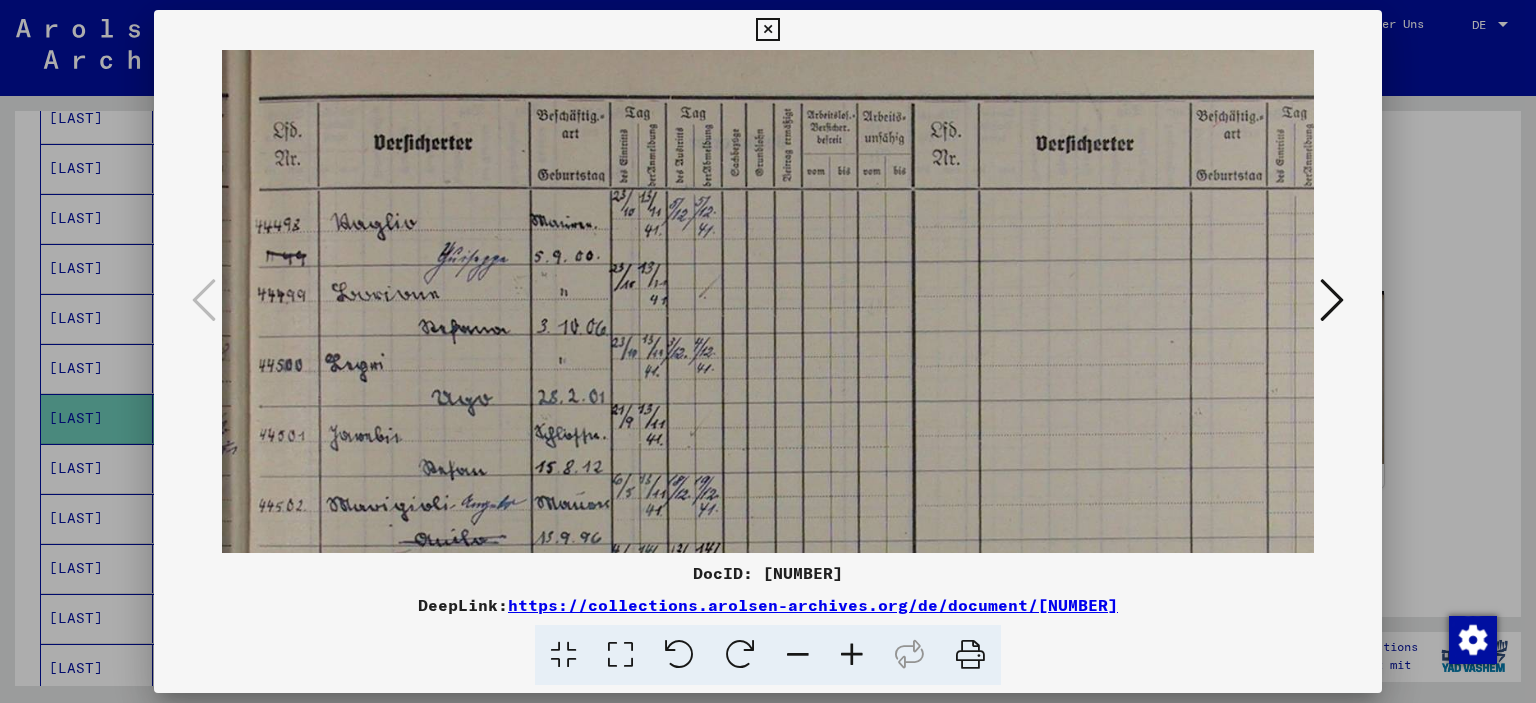 click at bounding box center (852, 655) 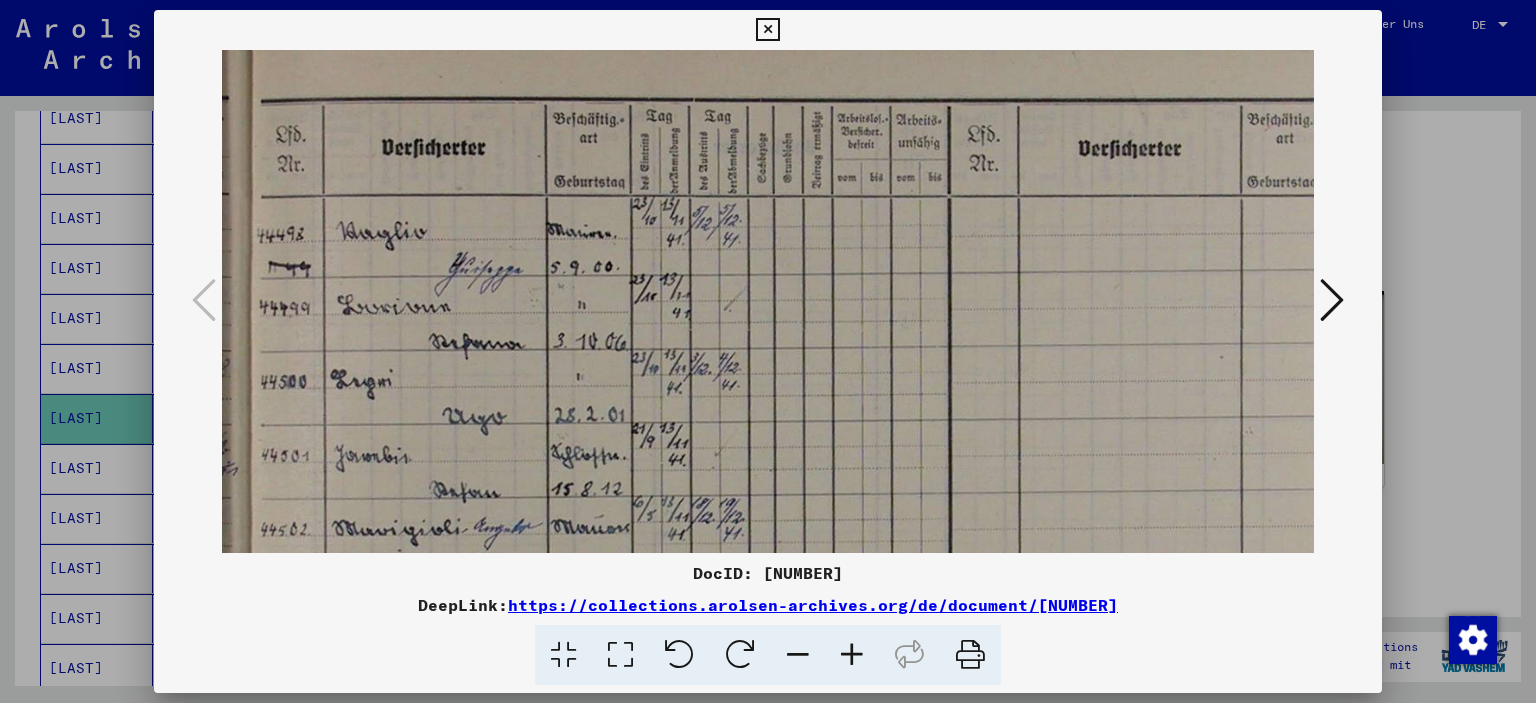click at bounding box center [852, 655] 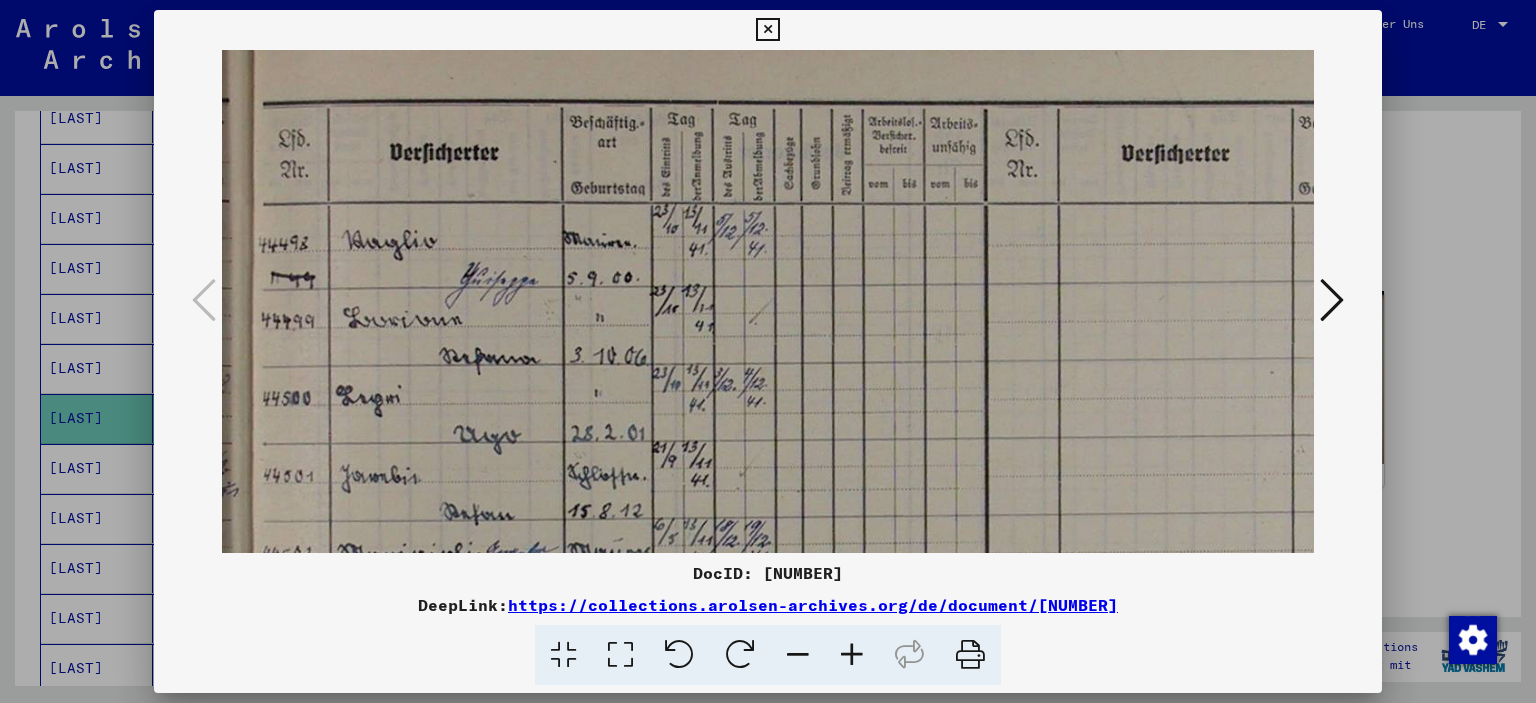 click at bounding box center [852, 655] 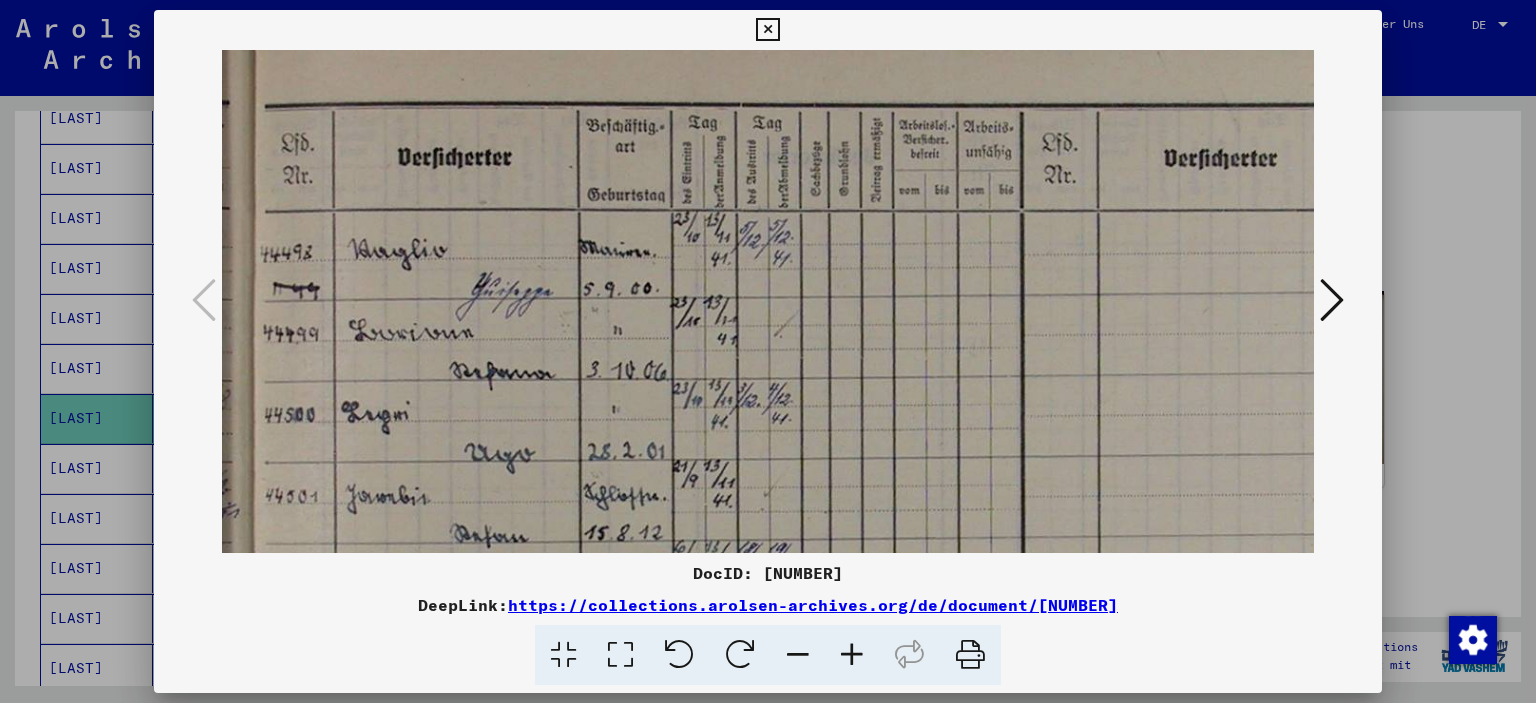 click at bounding box center [852, 655] 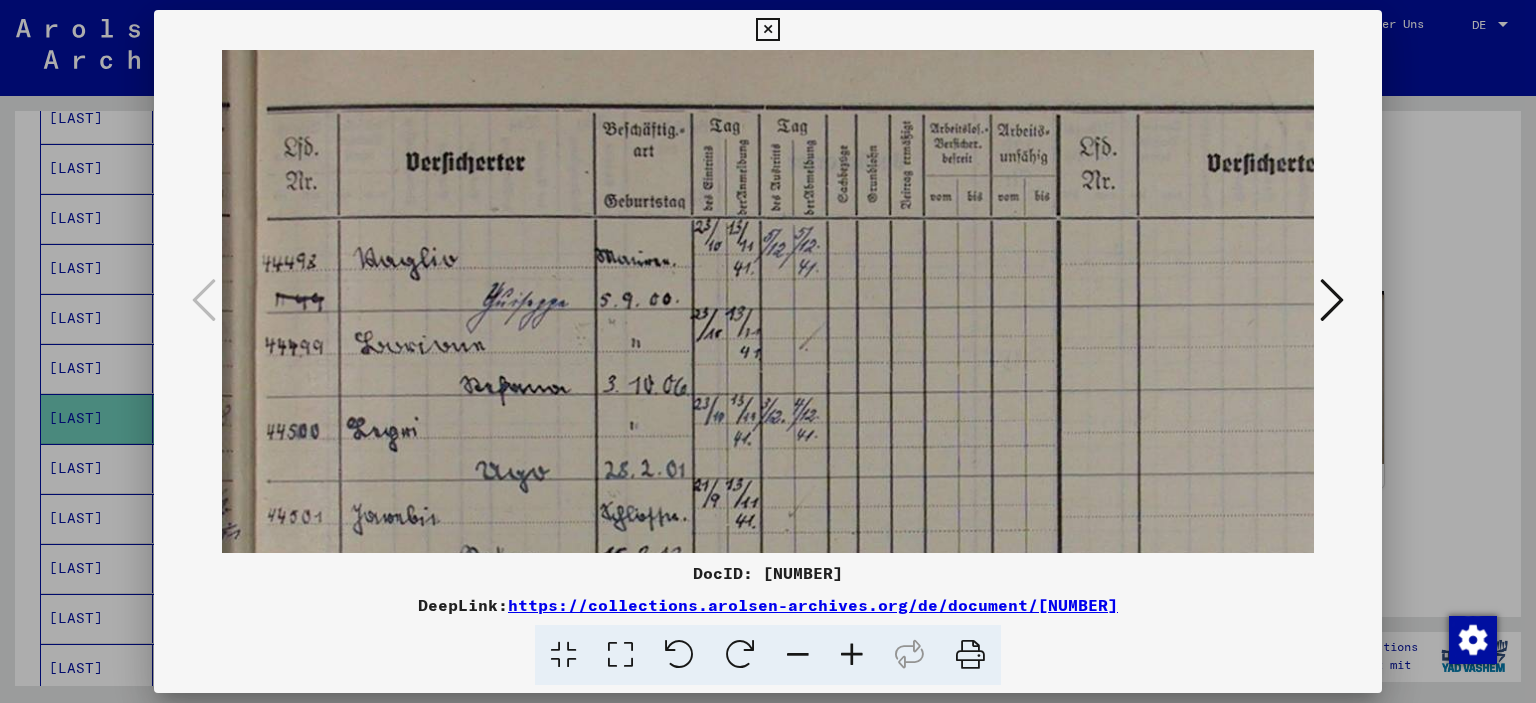 click at bounding box center [852, 655] 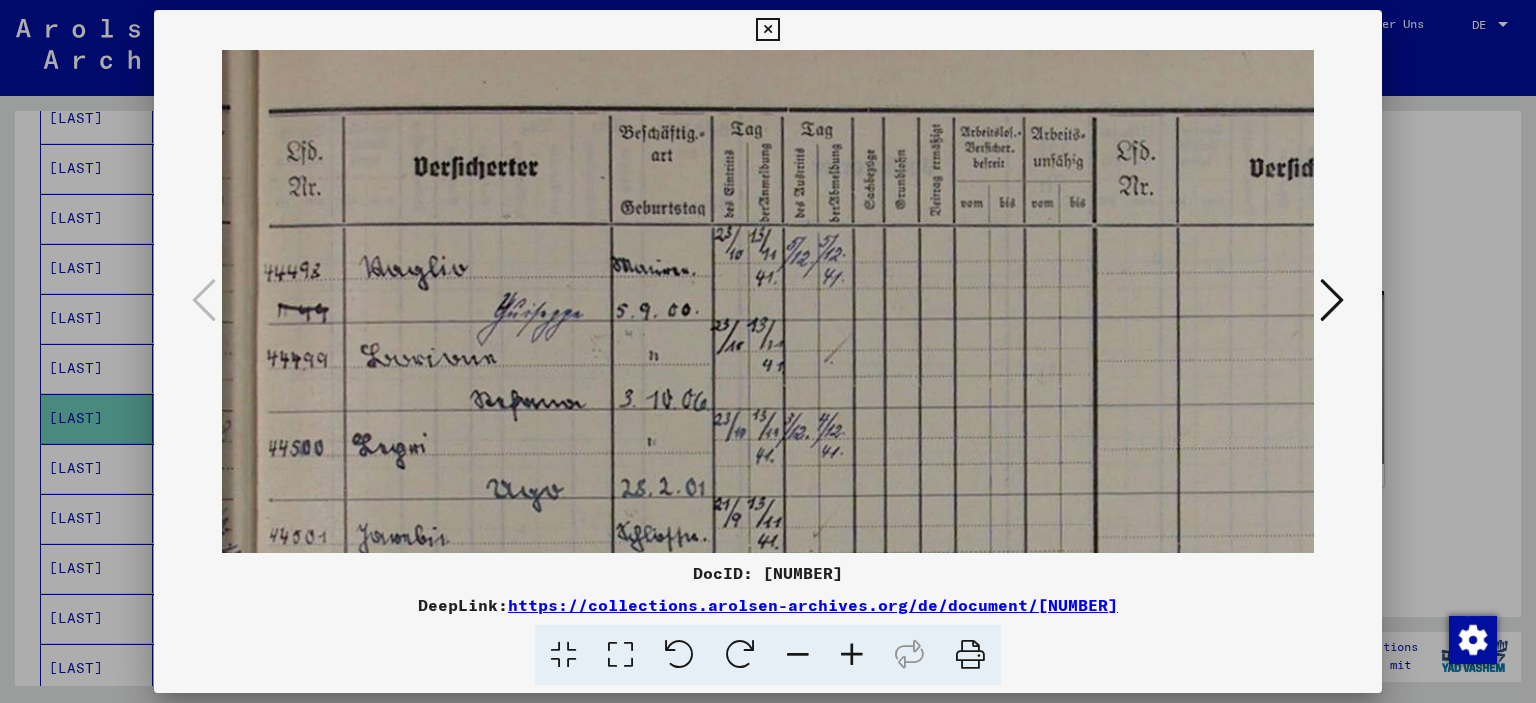 click at bounding box center [852, 655] 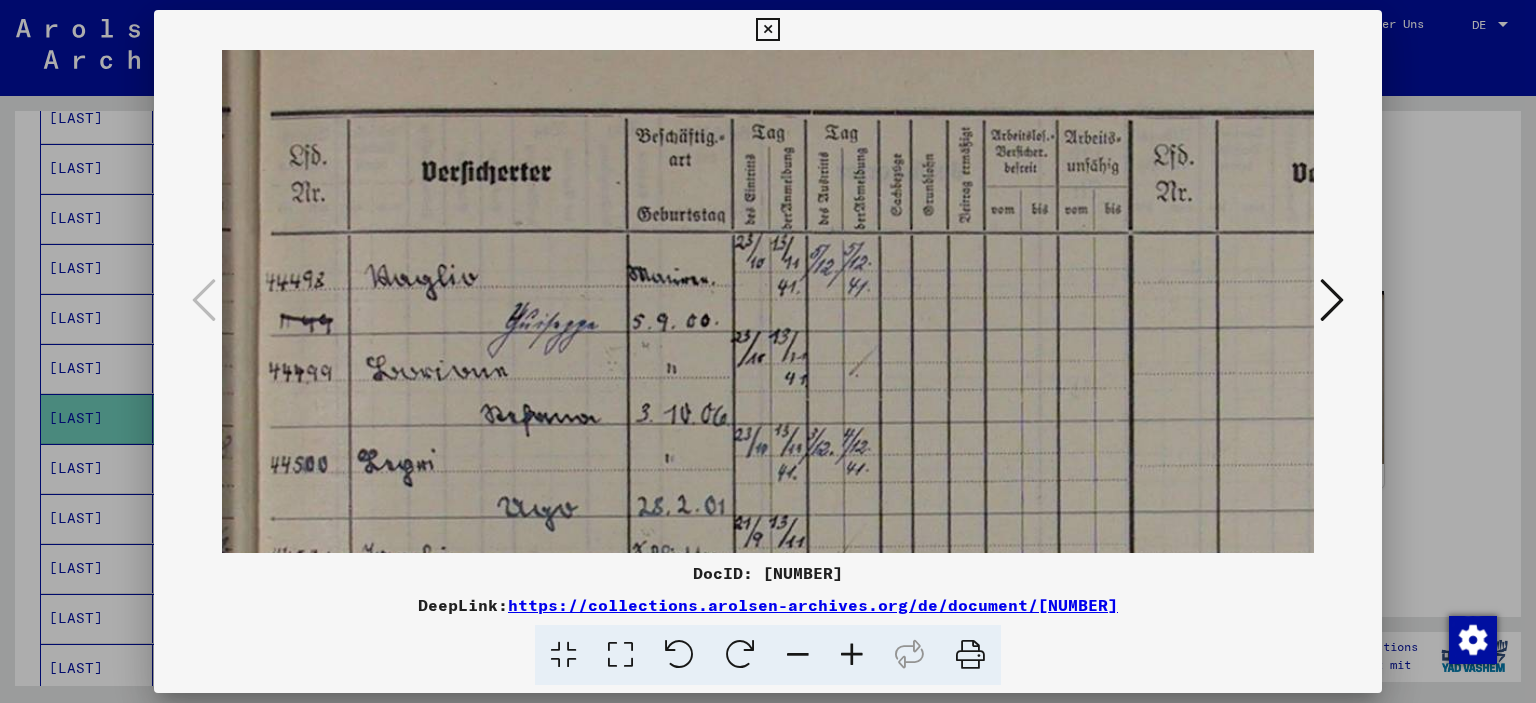 click at bounding box center [798, 655] 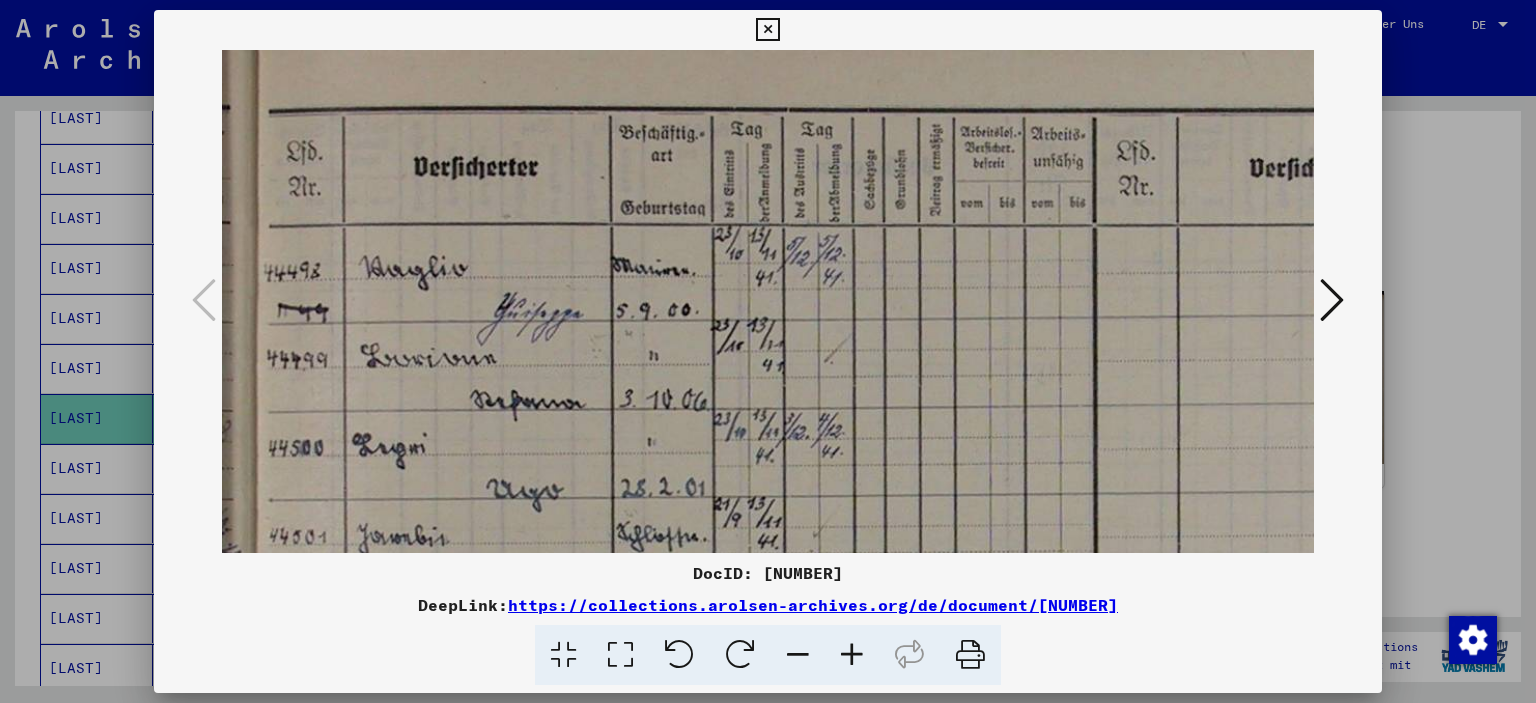 click at bounding box center (798, 655) 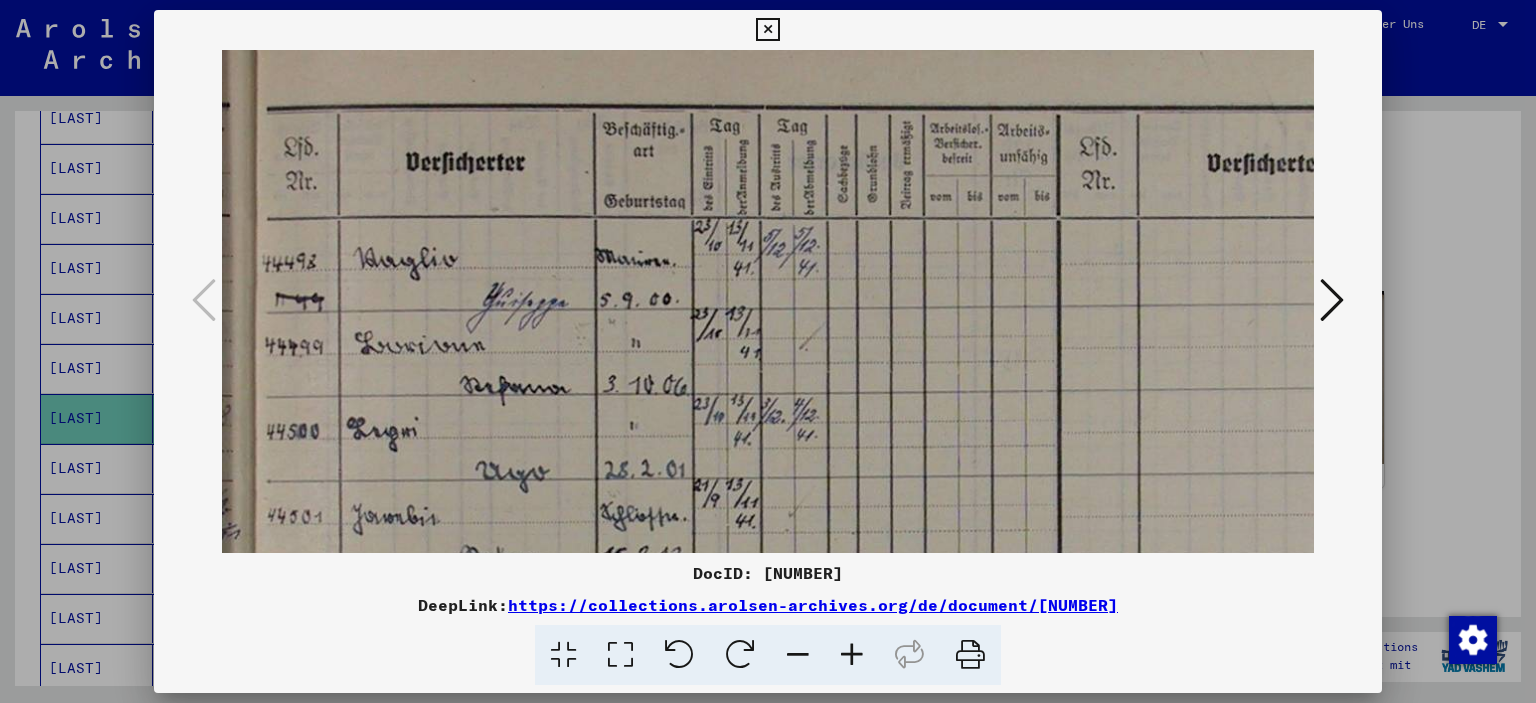 click at bounding box center (798, 655) 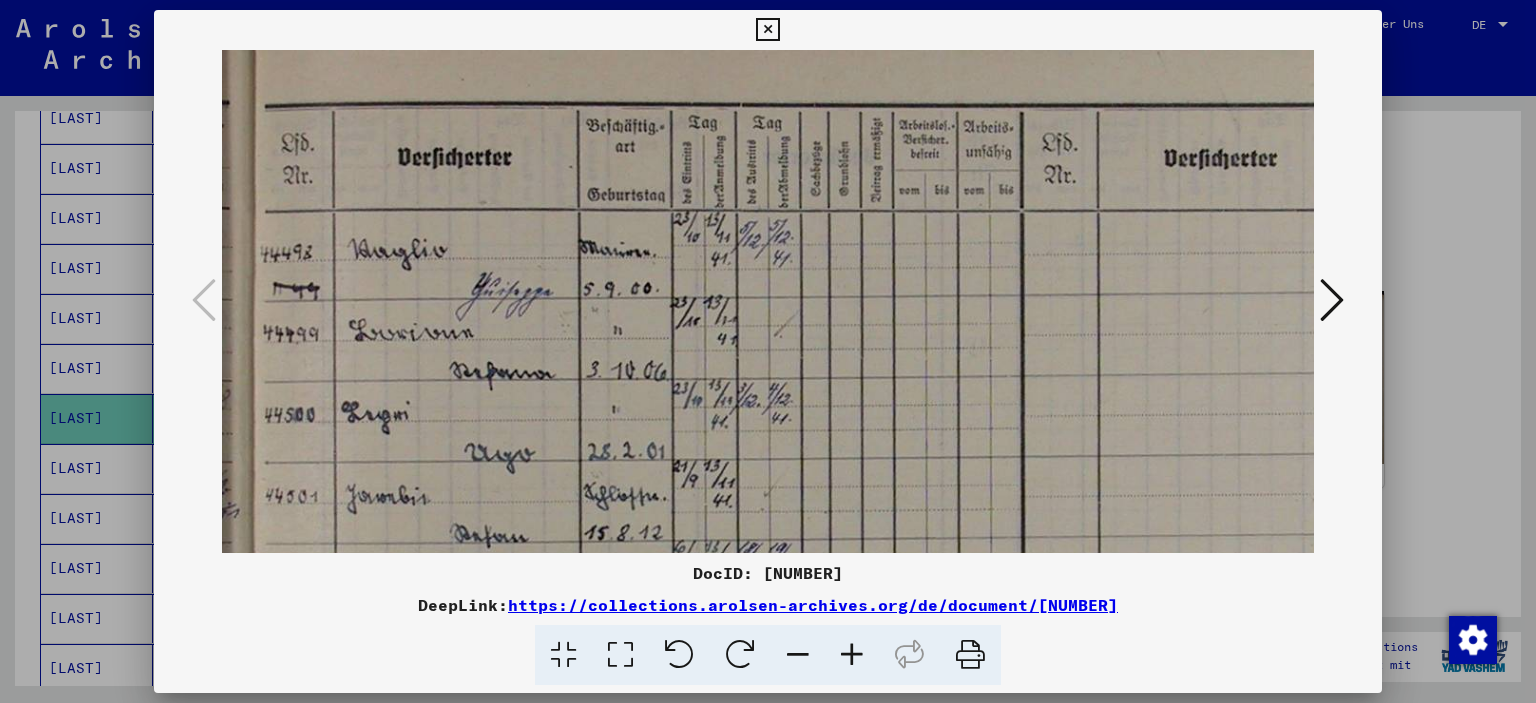 click at bounding box center (798, 655) 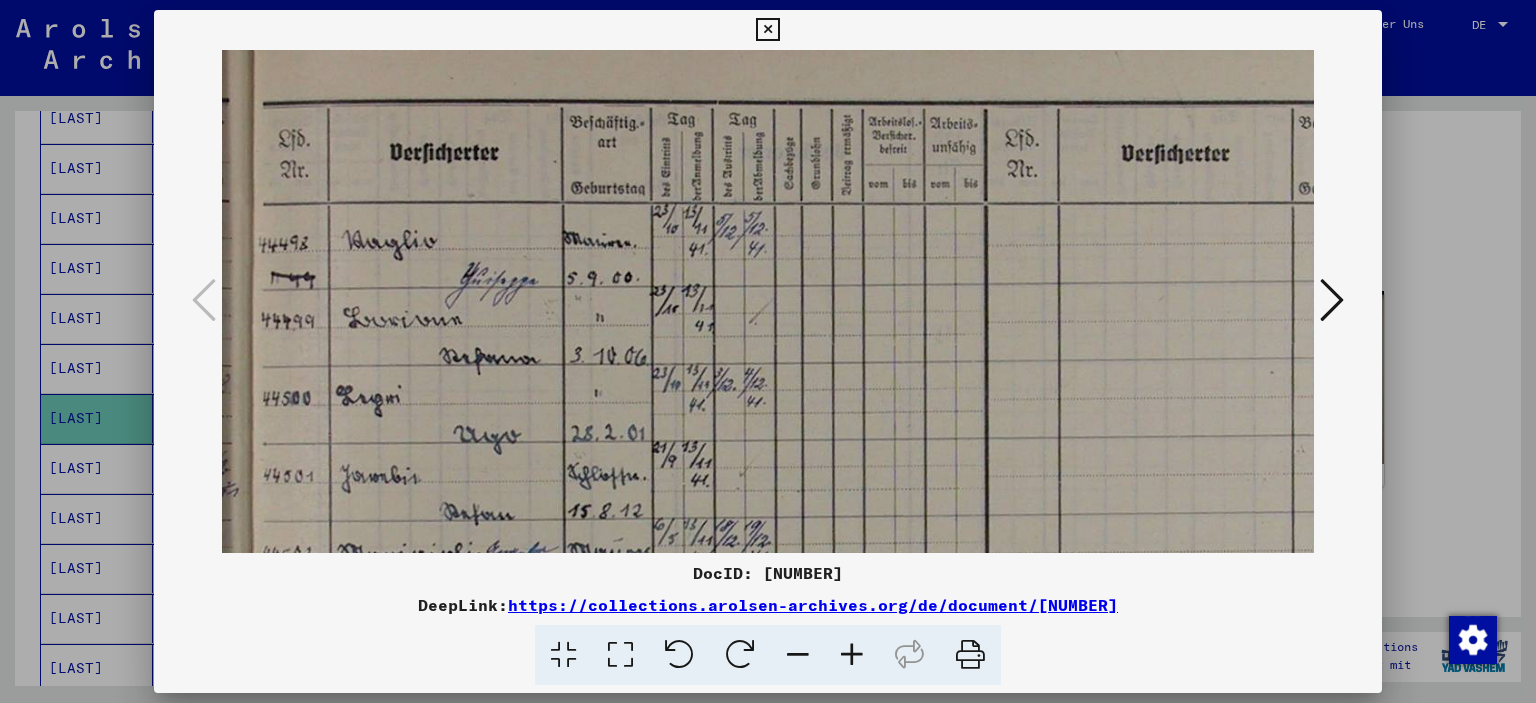 click at bounding box center (798, 655) 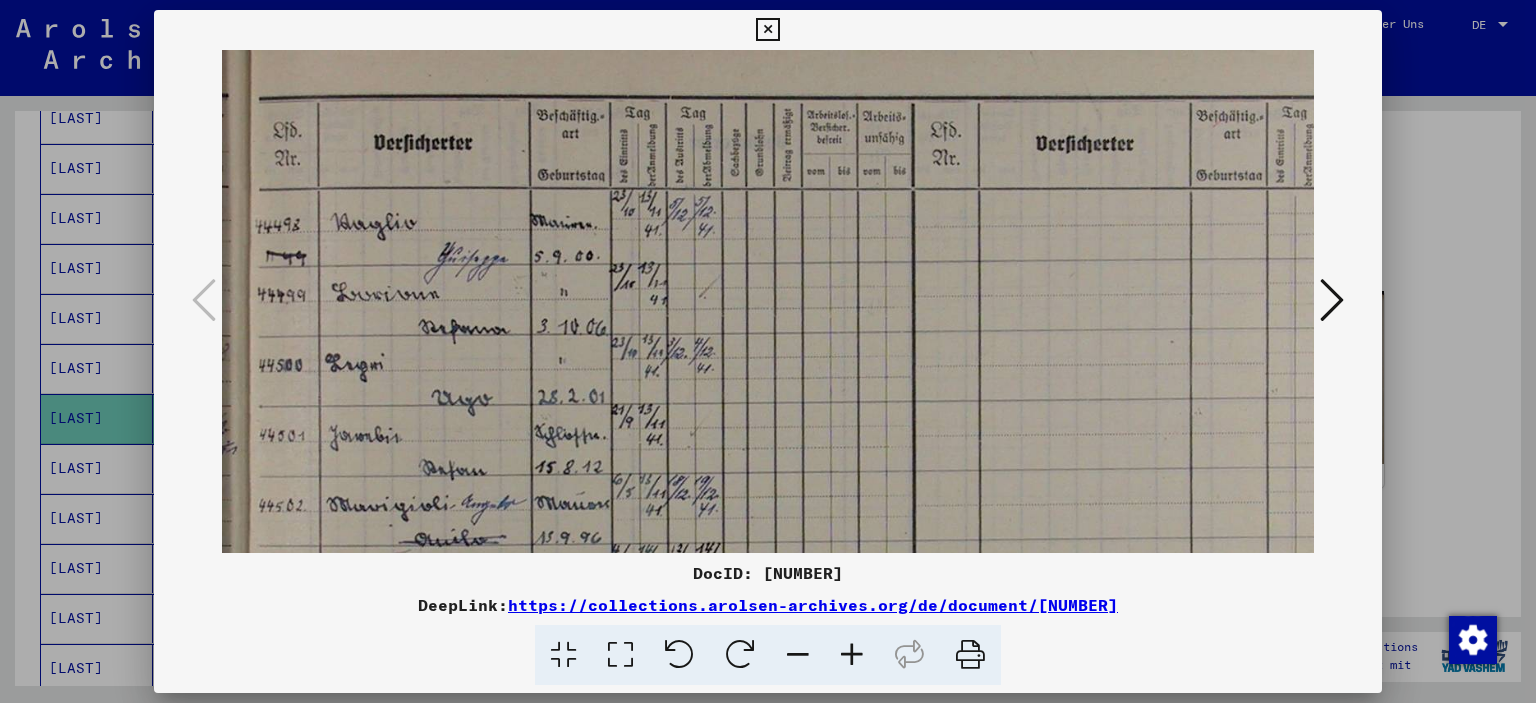 click at bounding box center (798, 655) 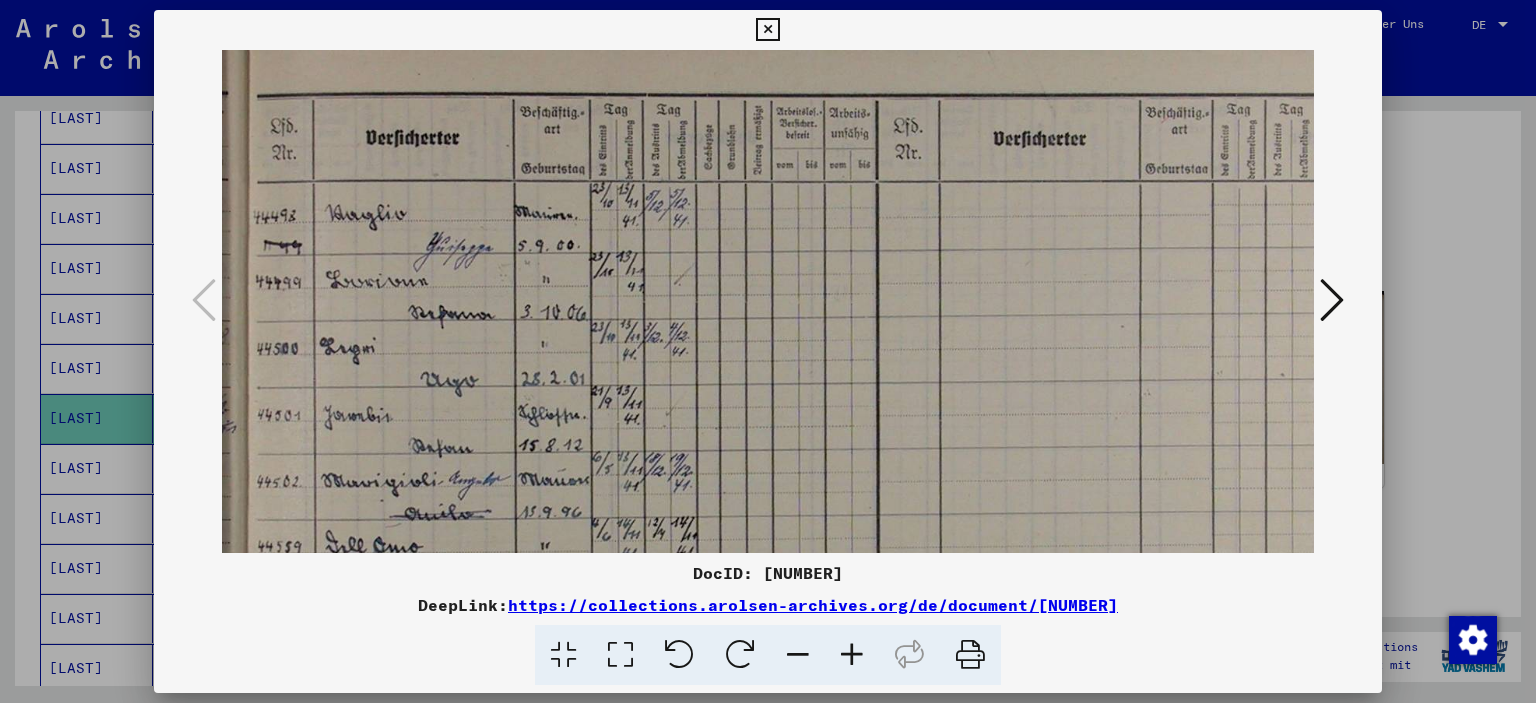 click at bounding box center (768, 351) 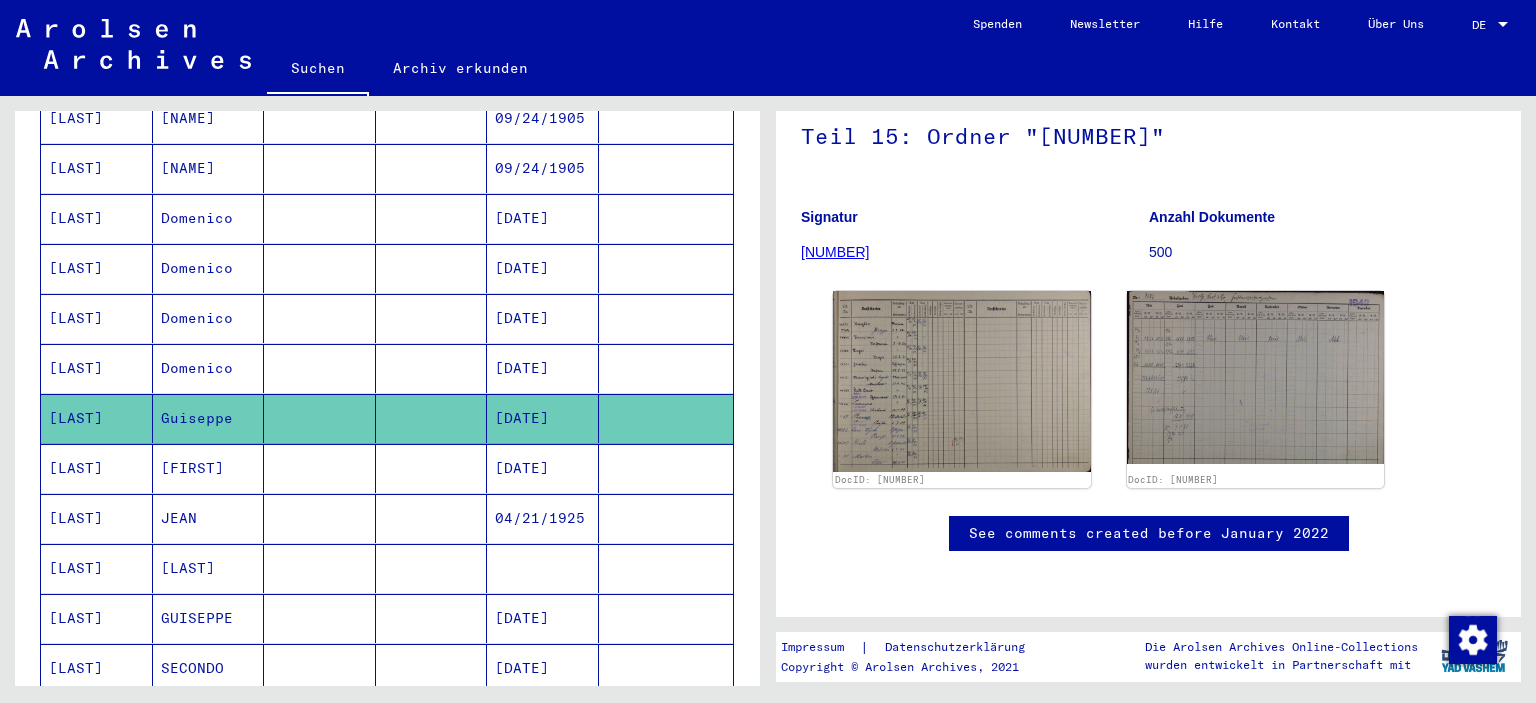 click on "[LAST]" at bounding box center [97, 668] 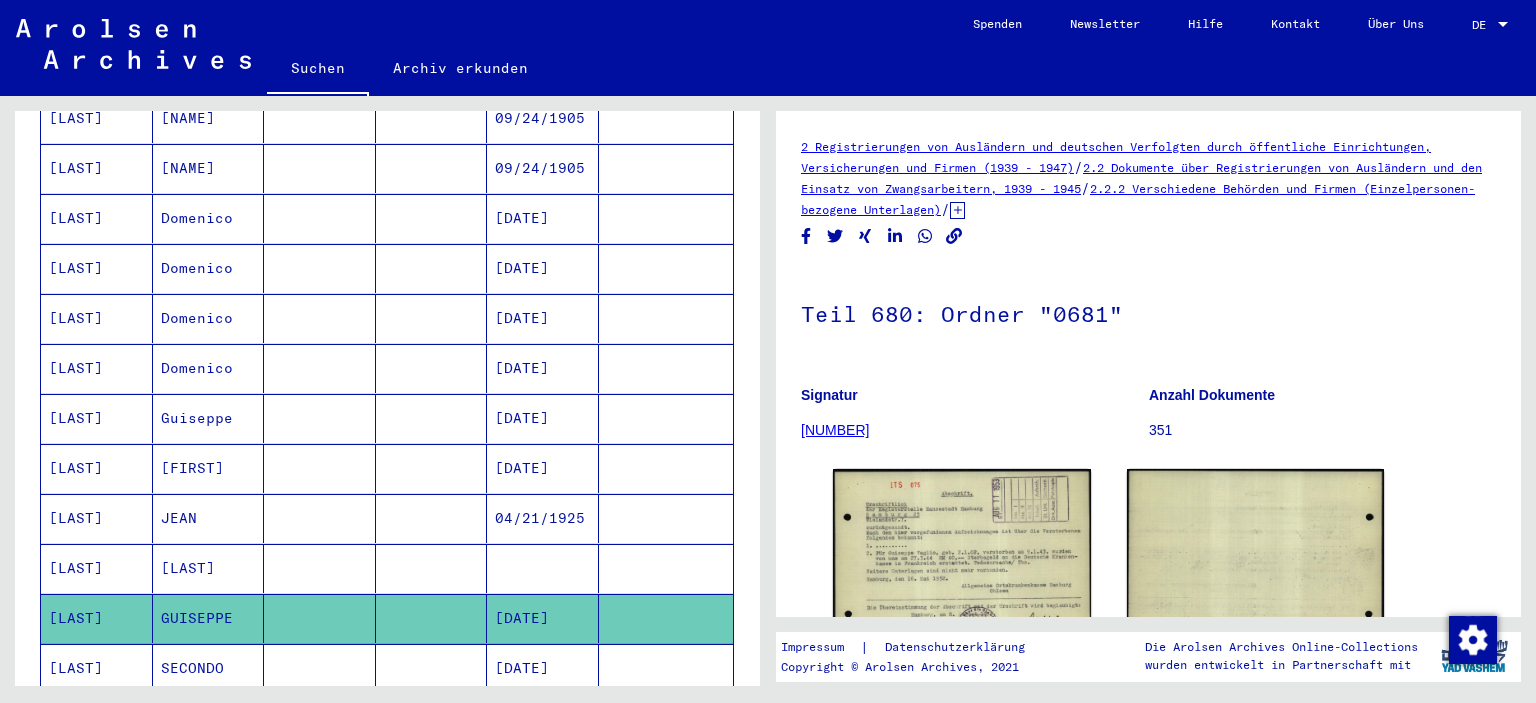 scroll, scrollTop: 0, scrollLeft: 0, axis: both 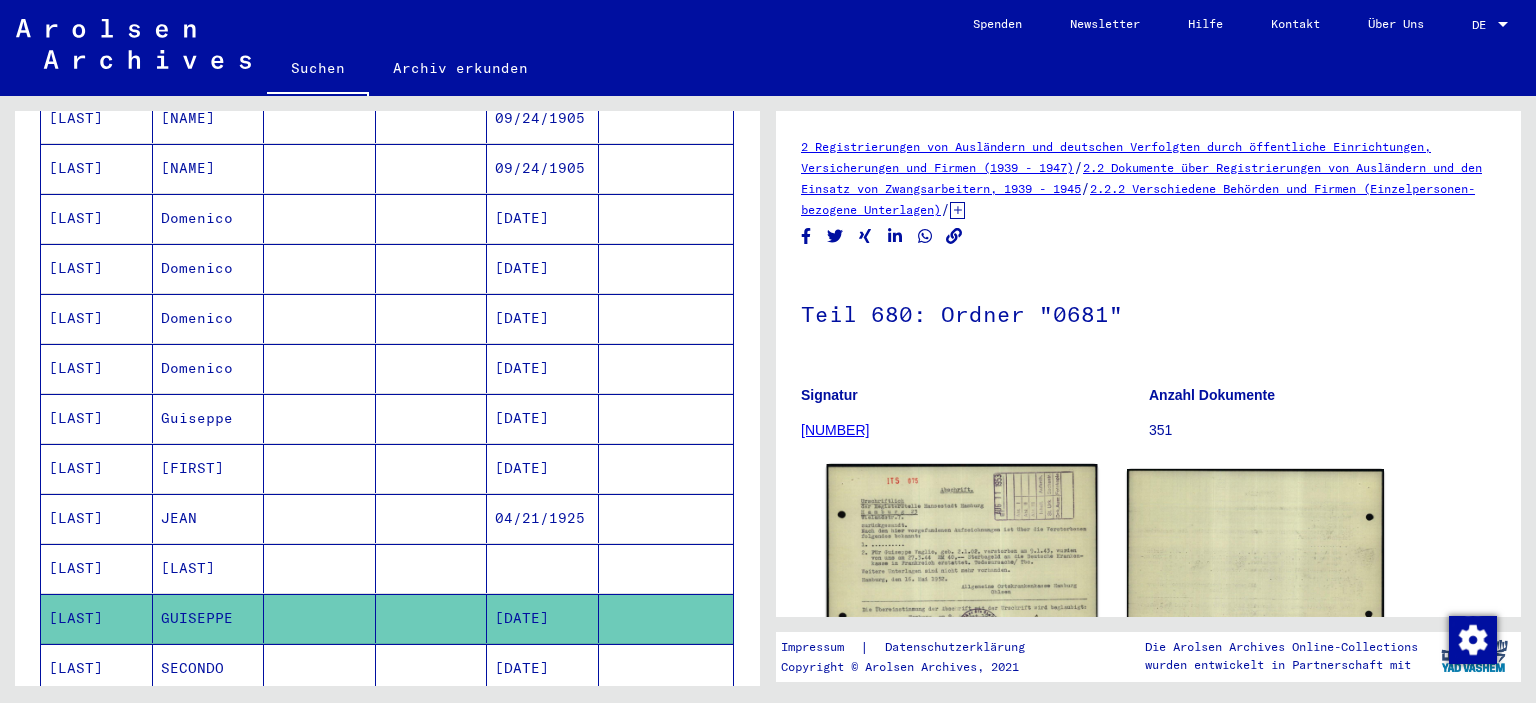click 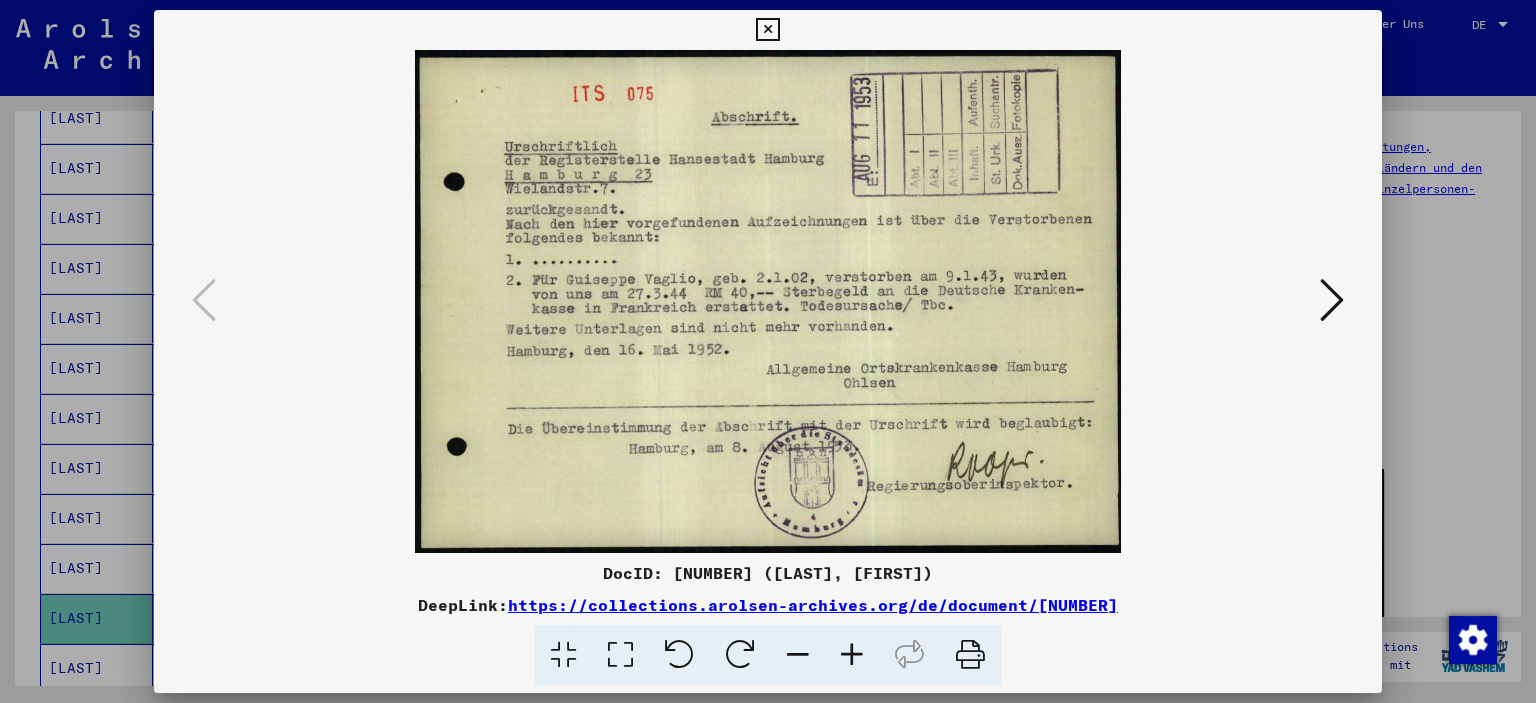 click at bounding box center (768, 351) 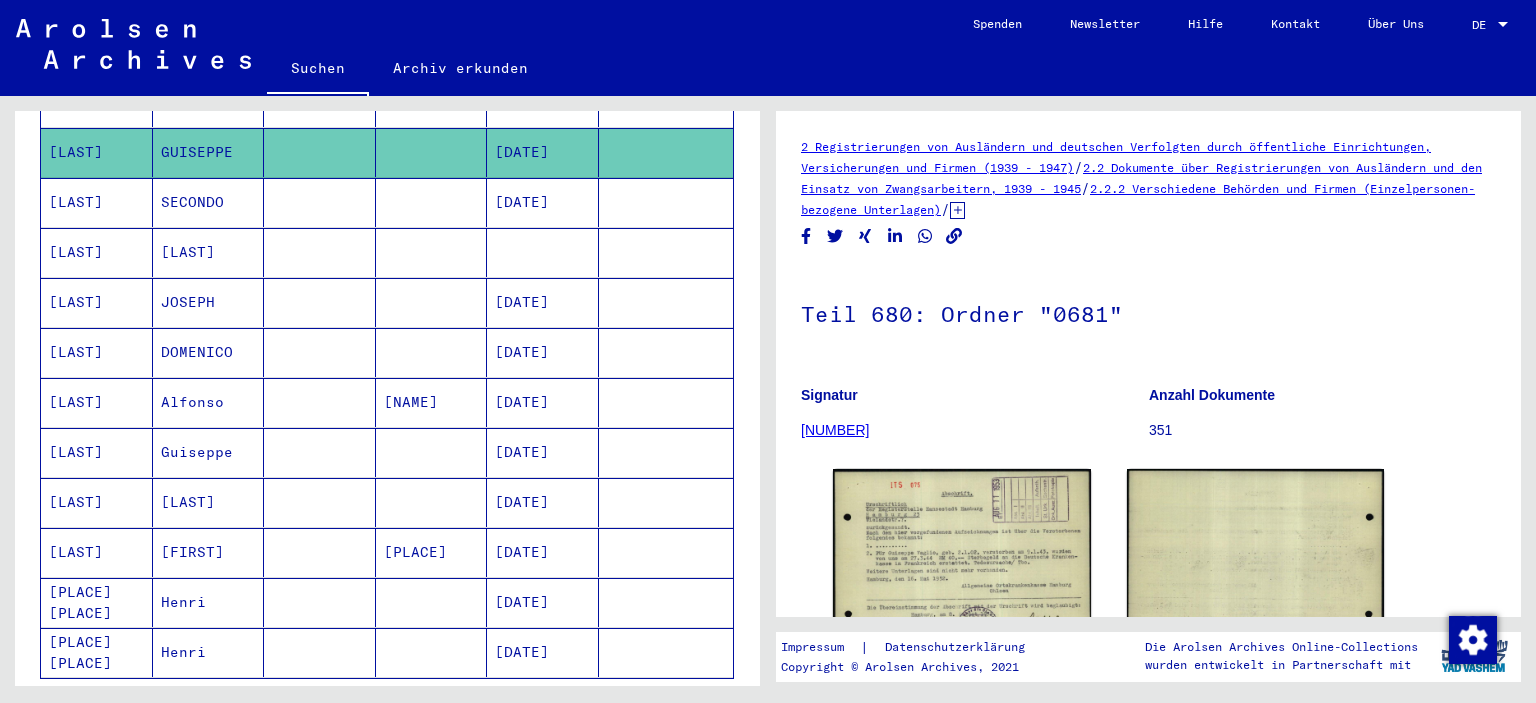scroll, scrollTop: 1001, scrollLeft: 0, axis: vertical 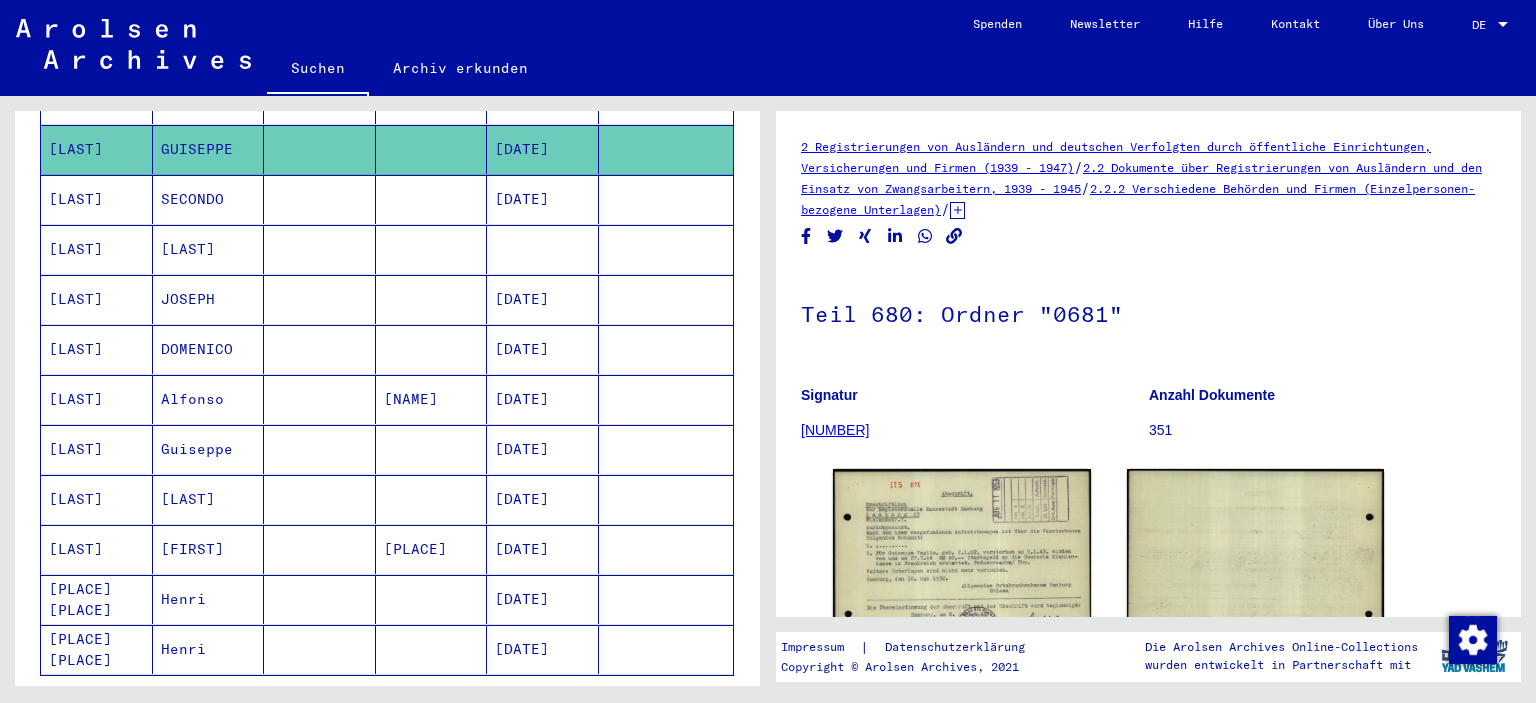 click on "[LAST]" at bounding box center [97, 499] 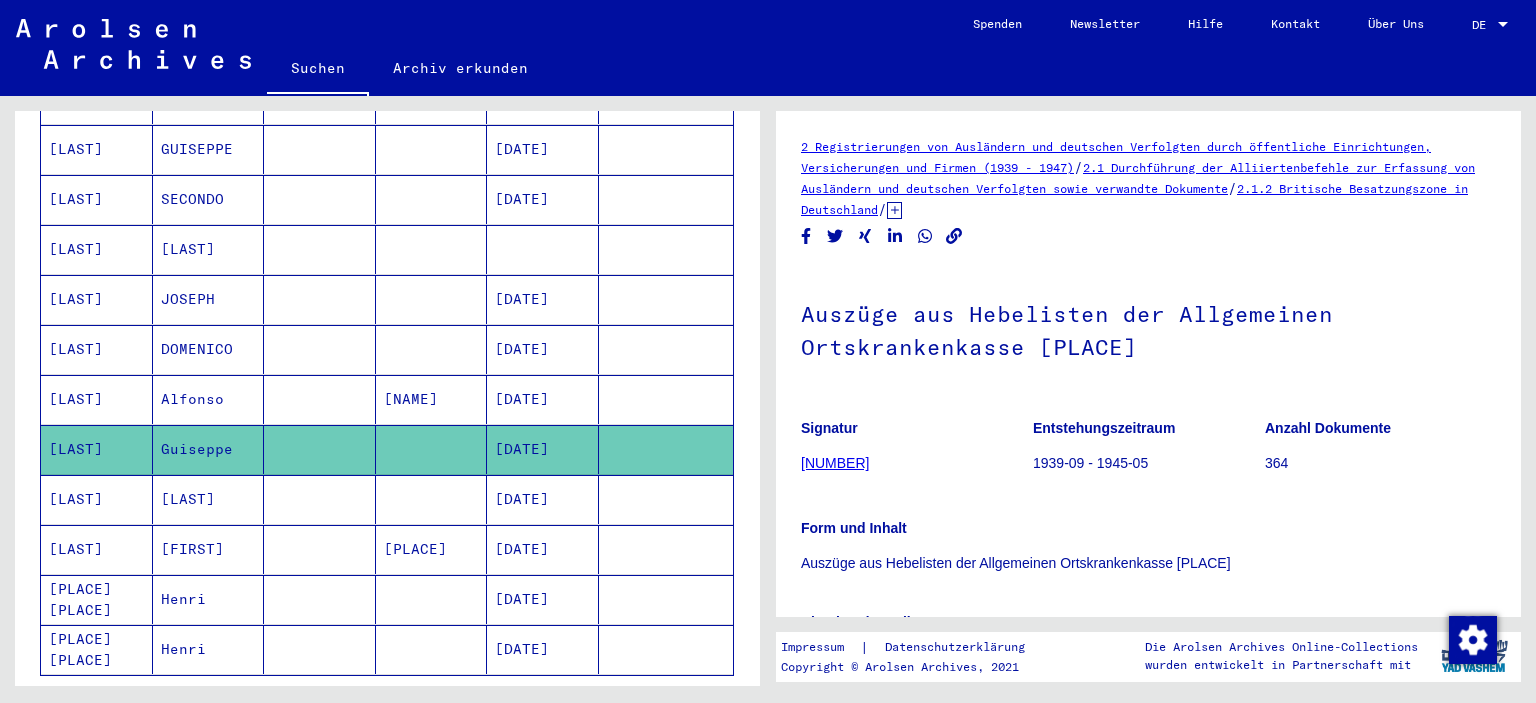 scroll, scrollTop: 0, scrollLeft: 0, axis: both 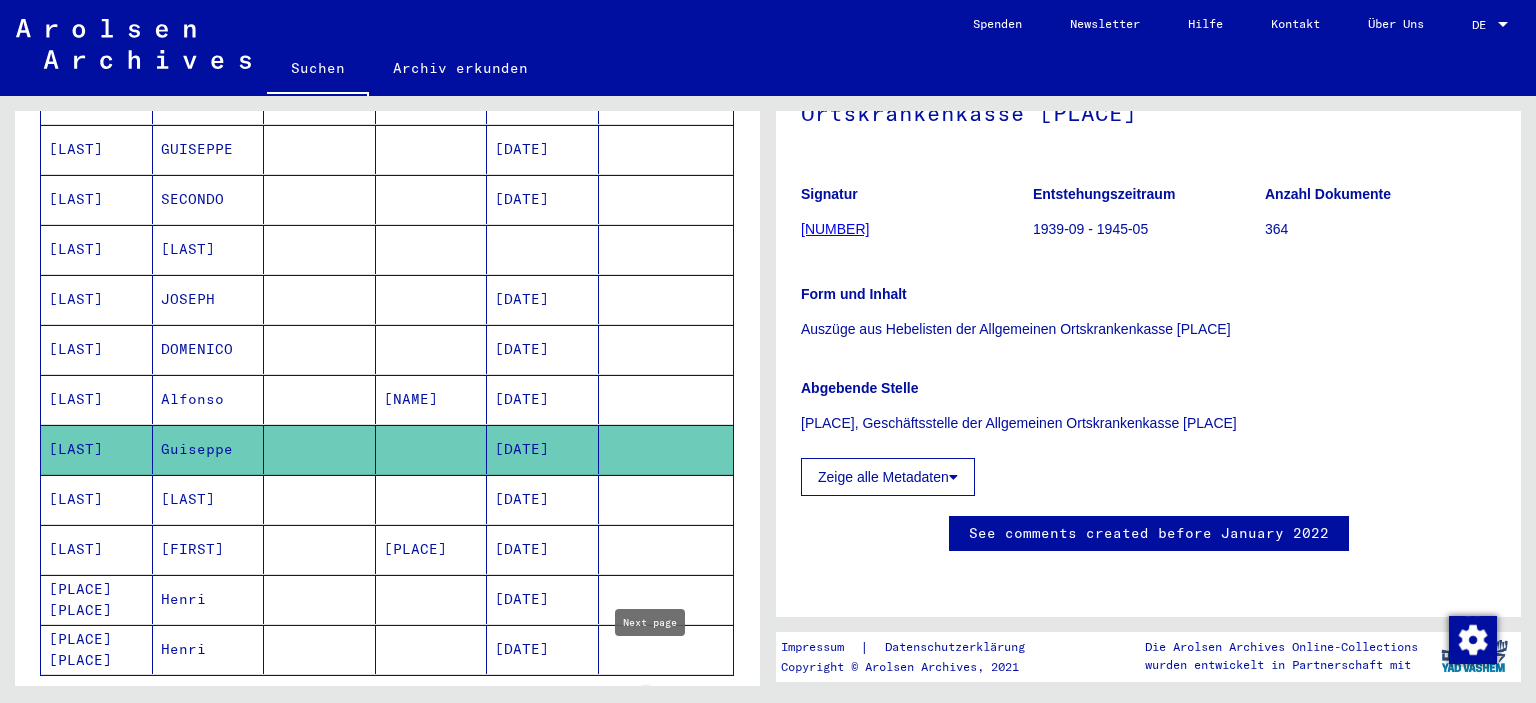 click 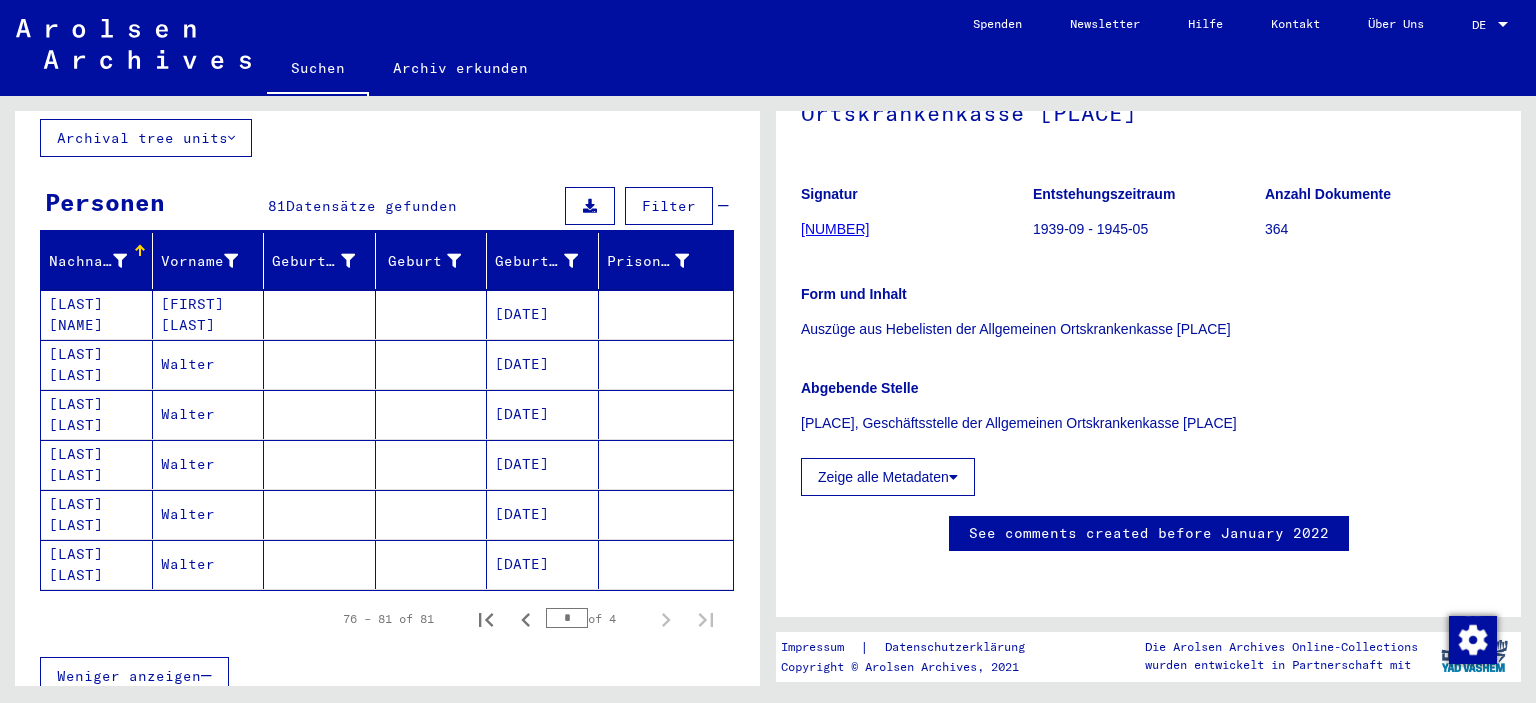 scroll, scrollTop: 132, scrollLeft: 0, axis: vertical 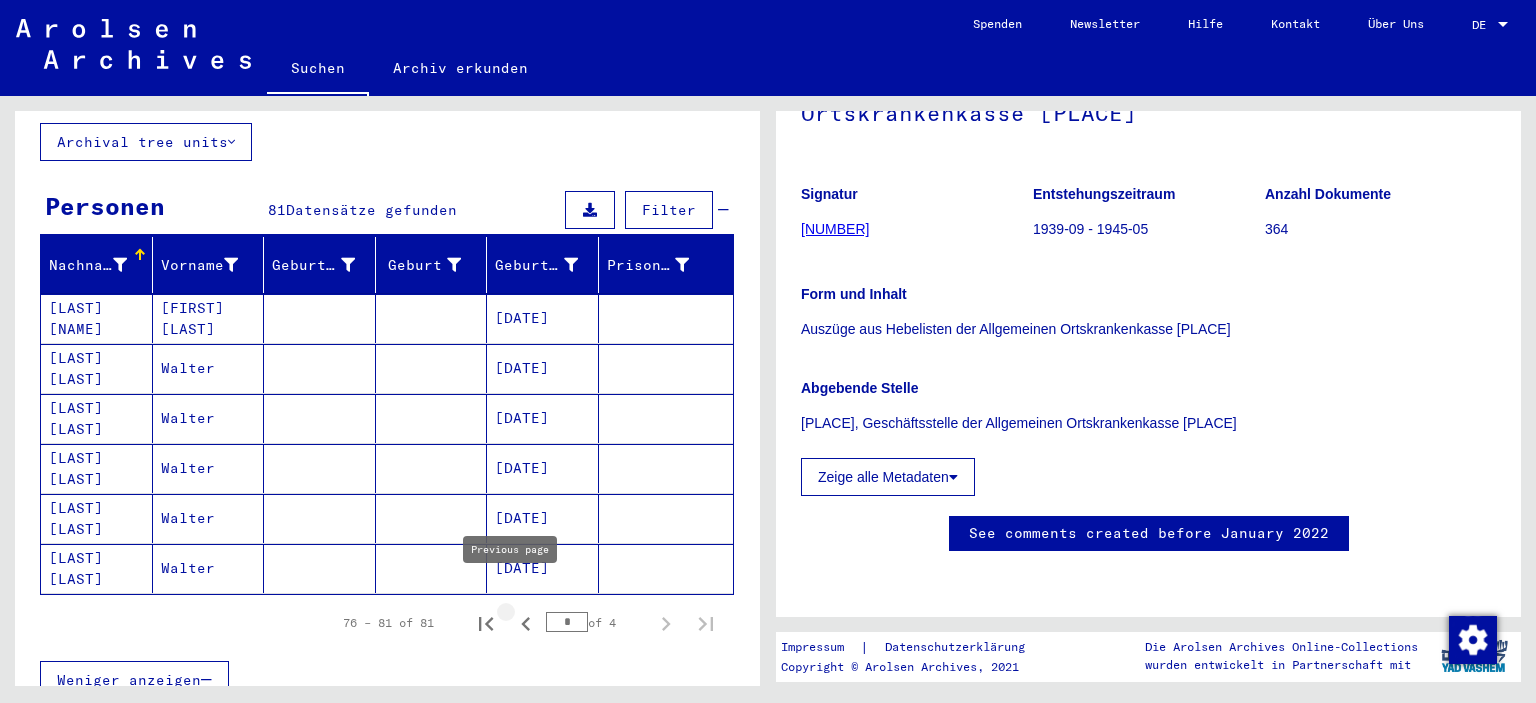 click 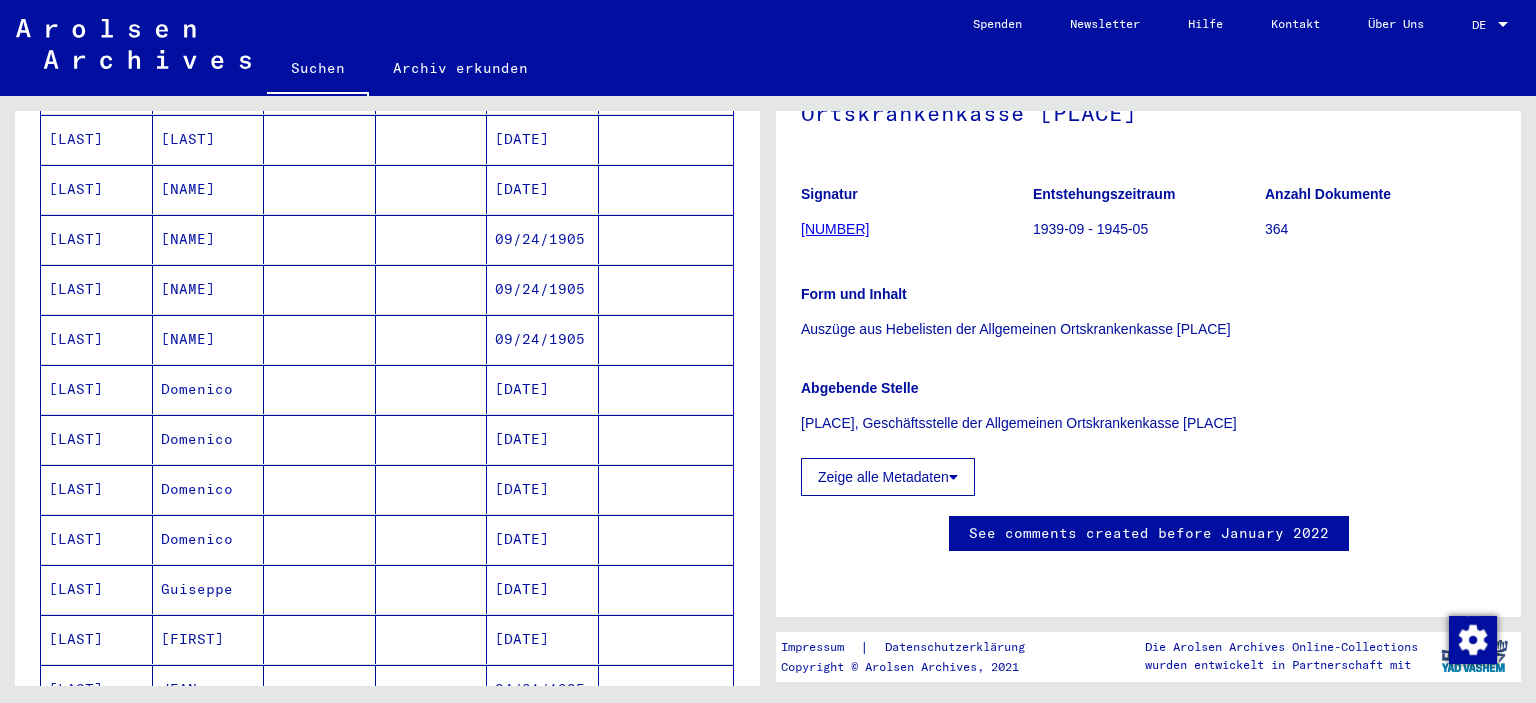 scroll, scrollTop: 373, scrollLeft: 0, axis: vertical 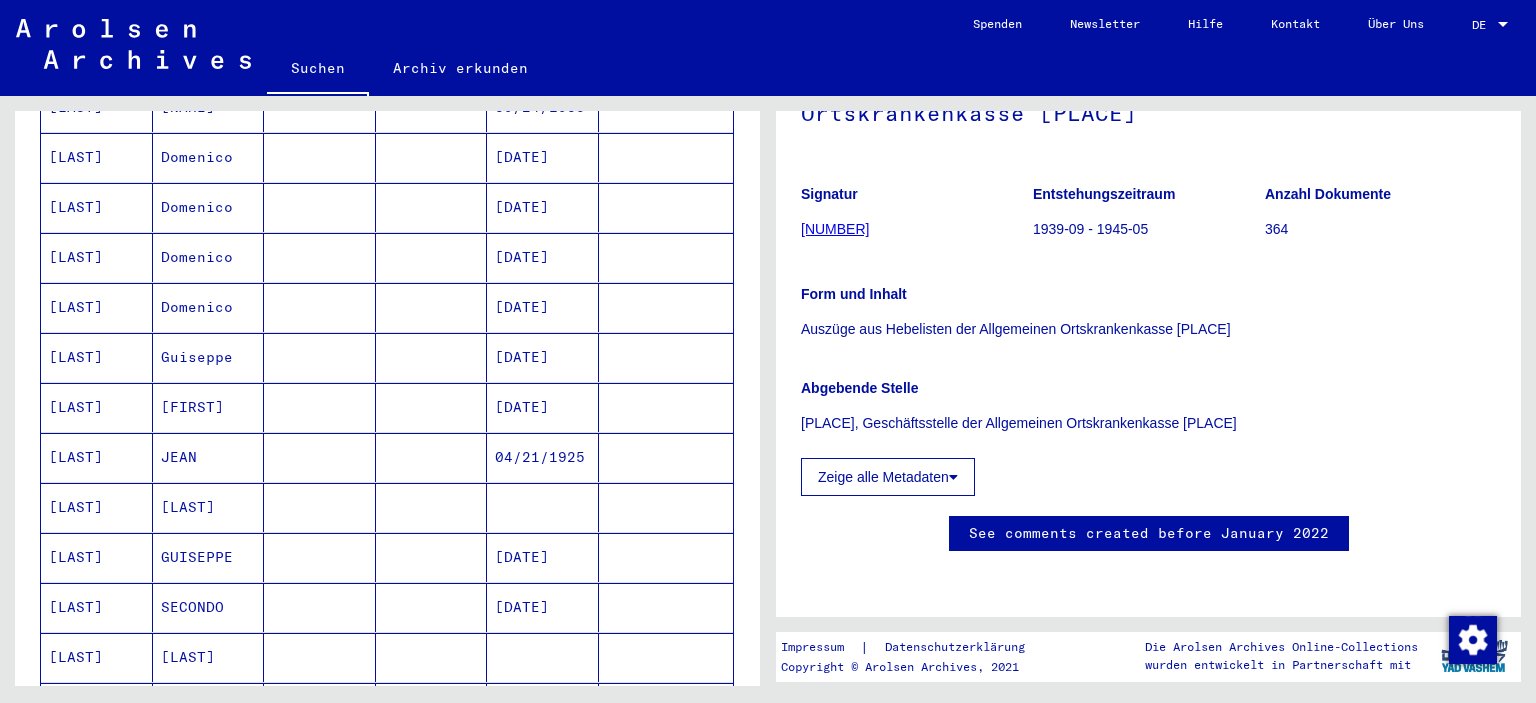 click on "[LAST]" at bounding box center [97, 407] 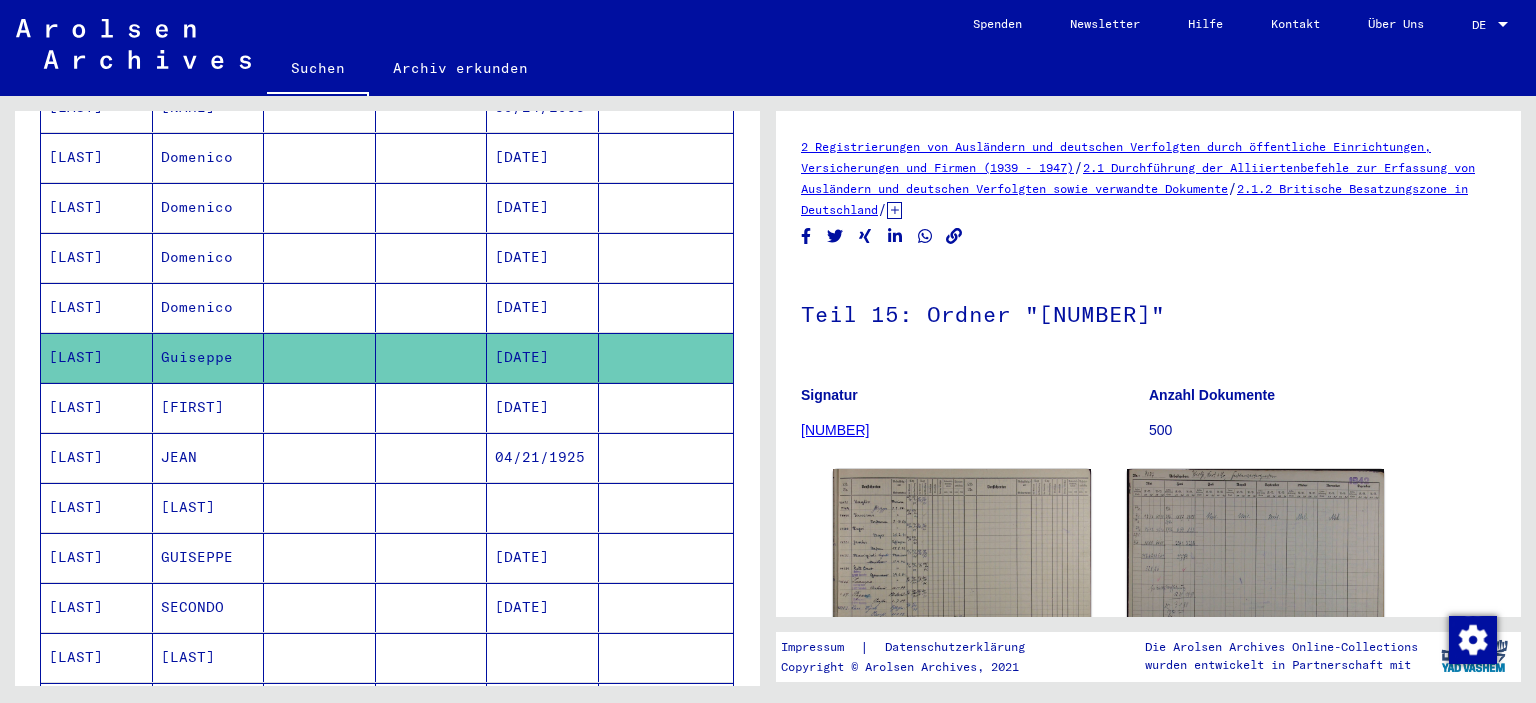 scroll, scrollTop: 0, scrollLeft: 0, axis: both 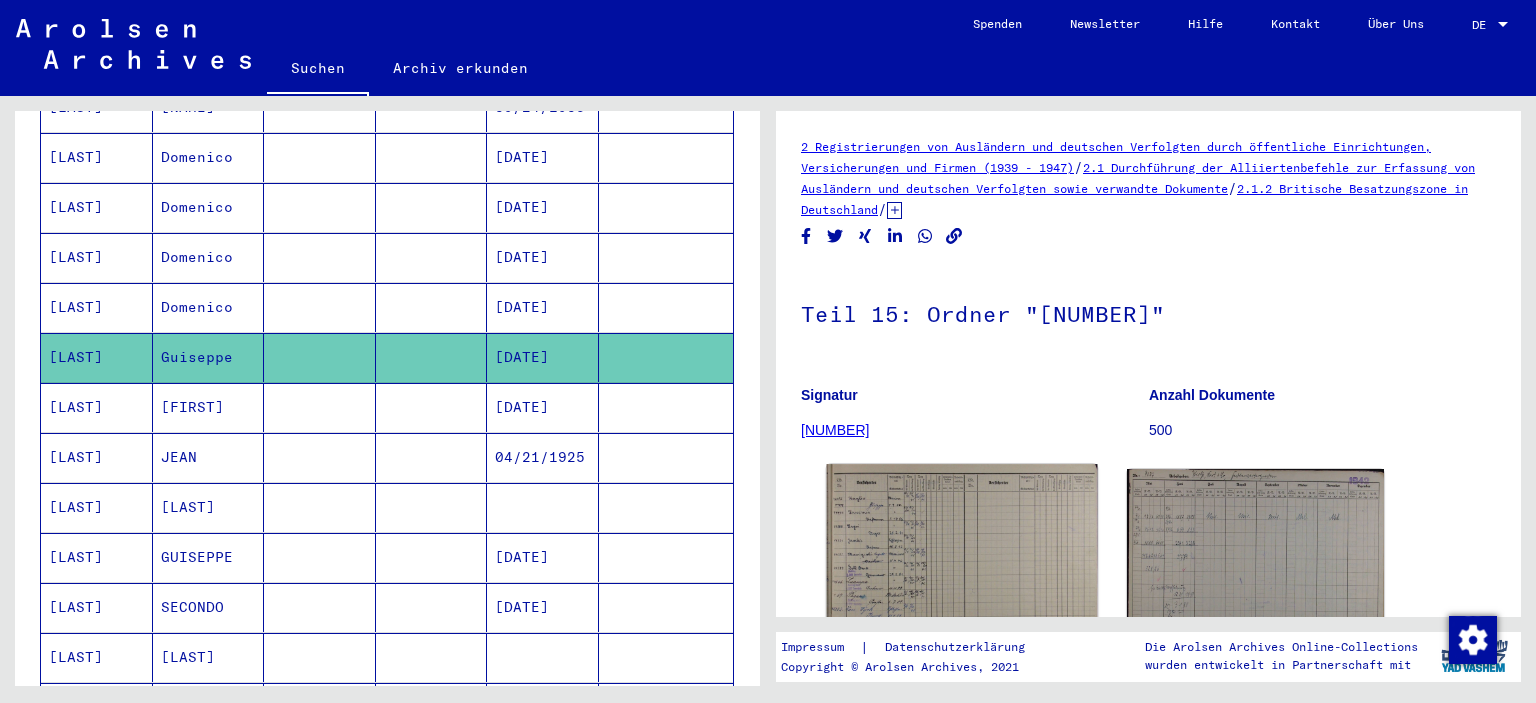 click 